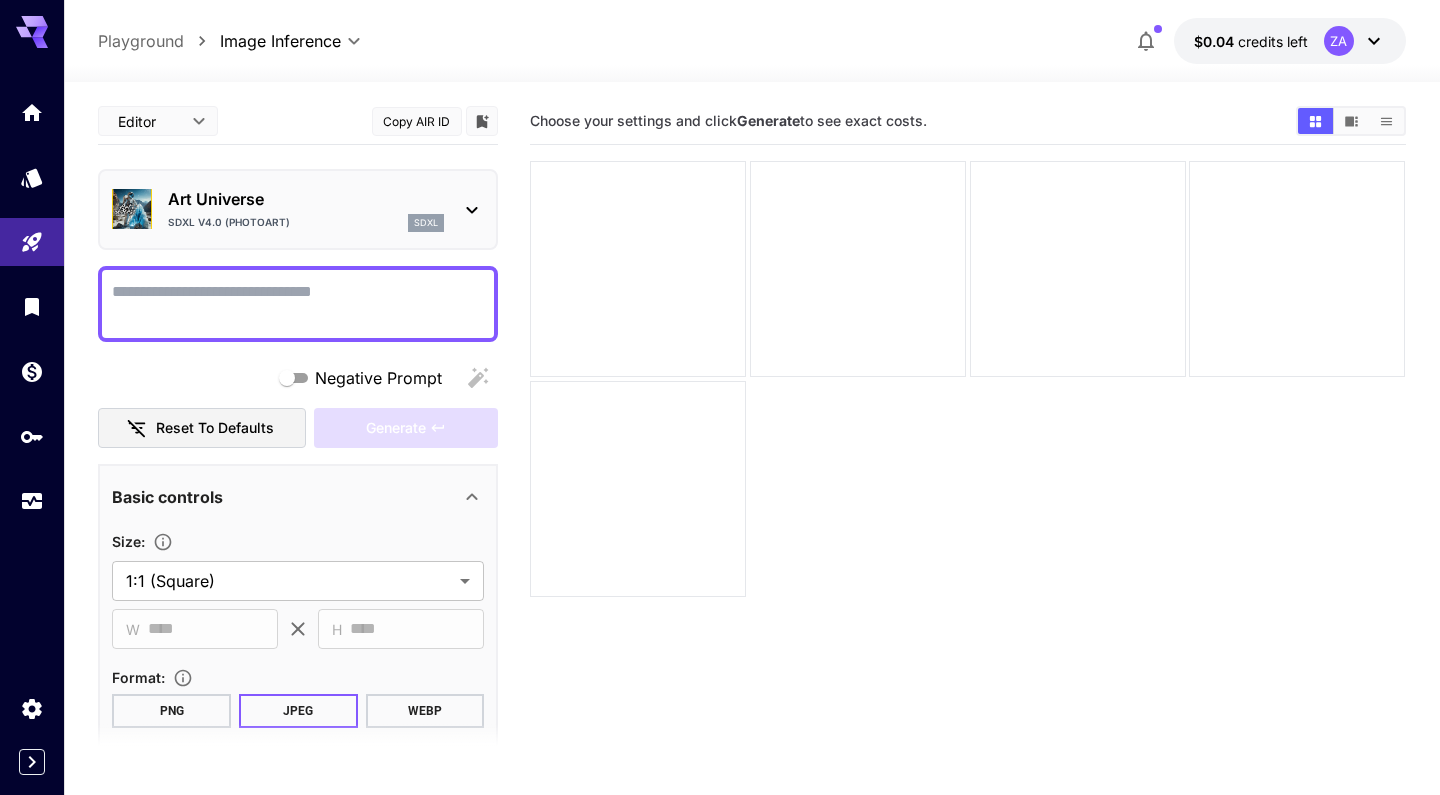 scroll, scrollTop: -1, scrollLeft: 0, axis: vertical 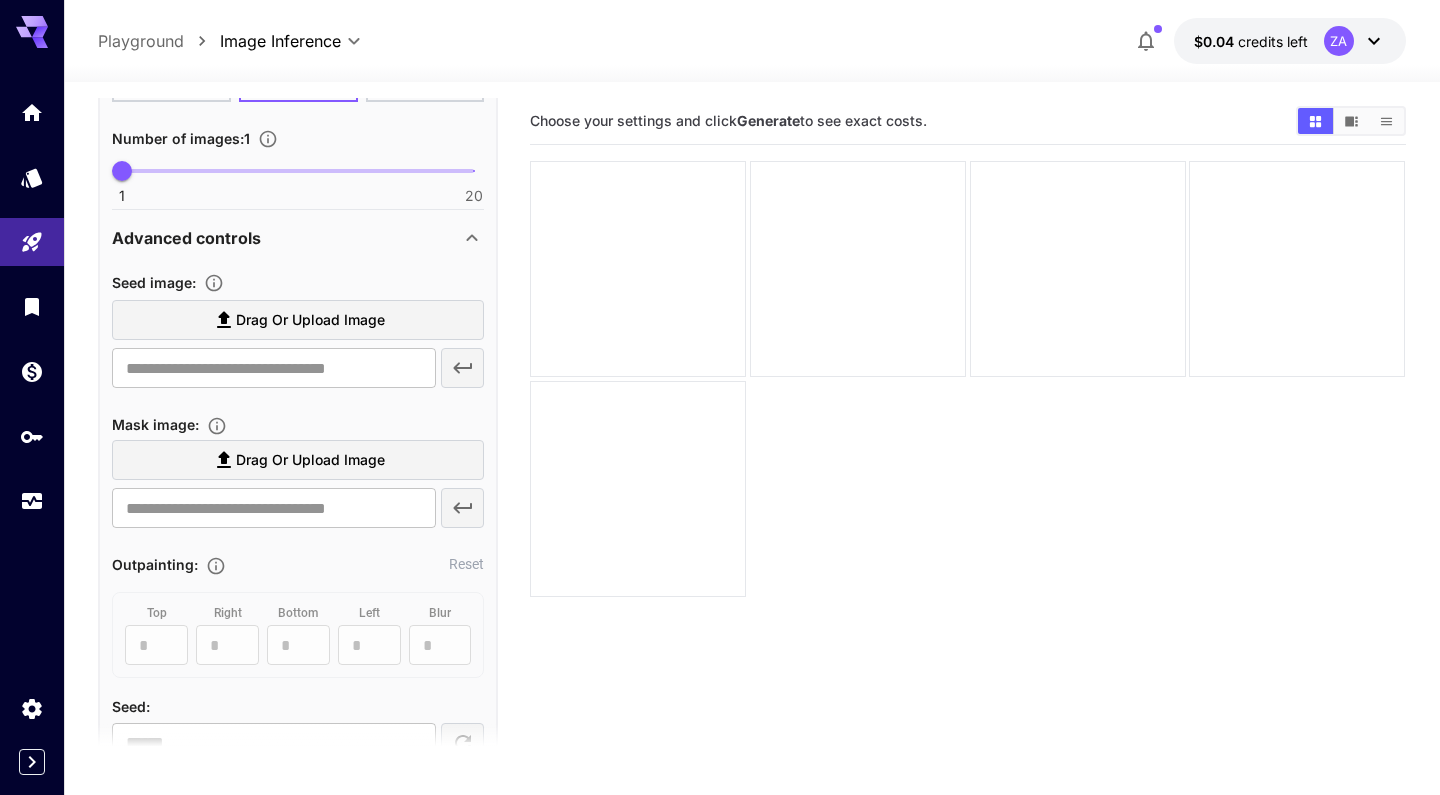 click on "Drag or upload image" at bounding box center [310, 320] 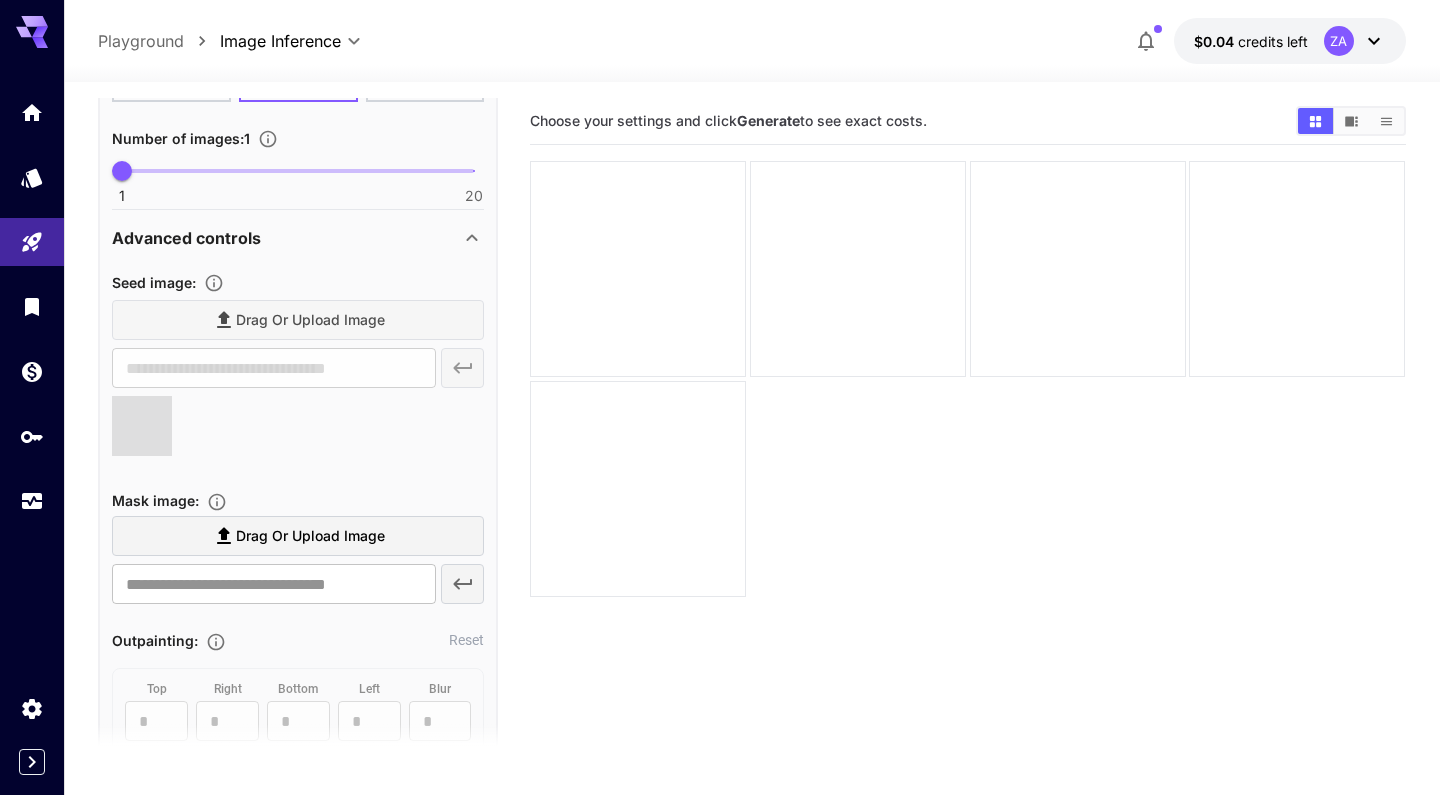 scroll, scrollTop: 0, scrollLeft: 0, axis: both 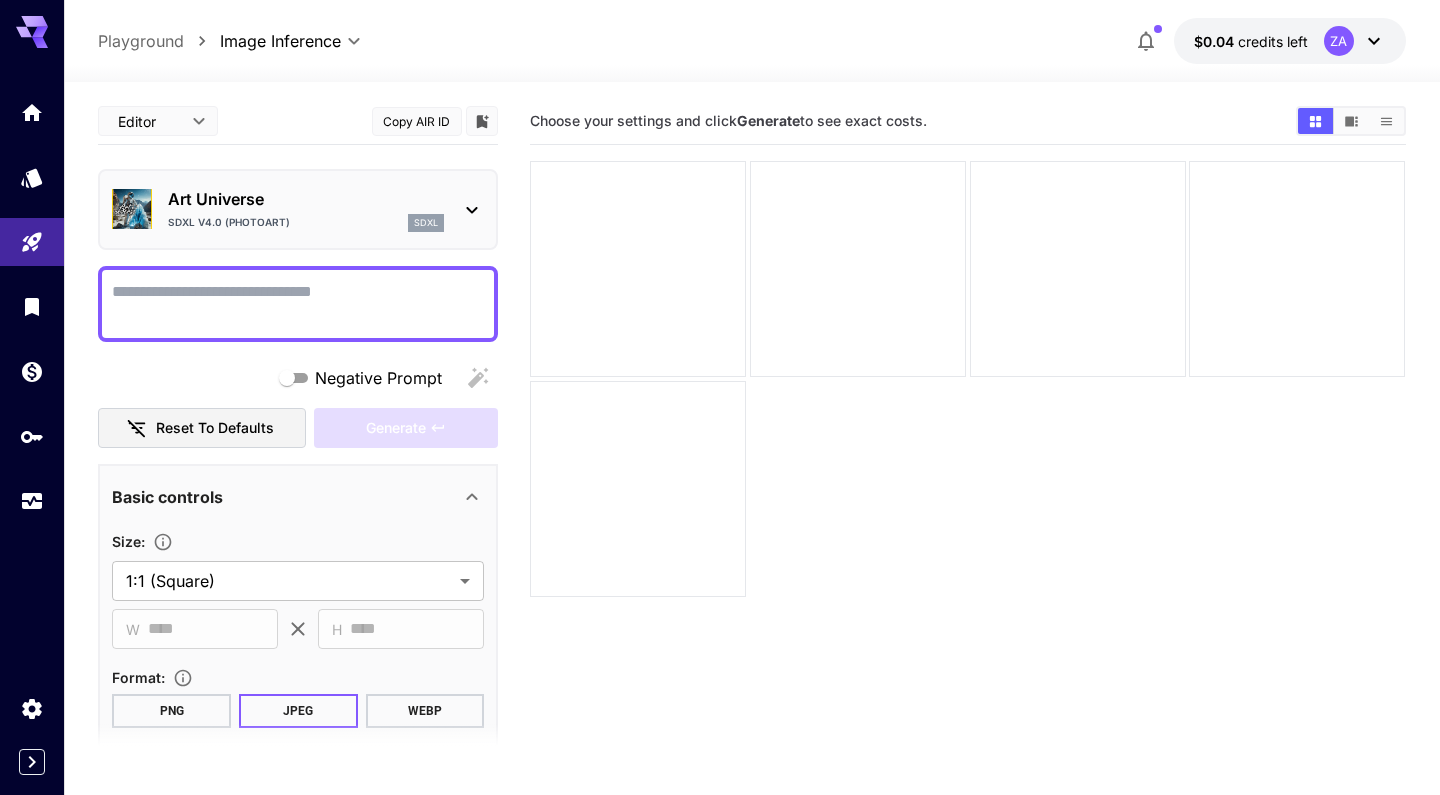 click on "Negative Prompt" at bounding box center [298, 304] 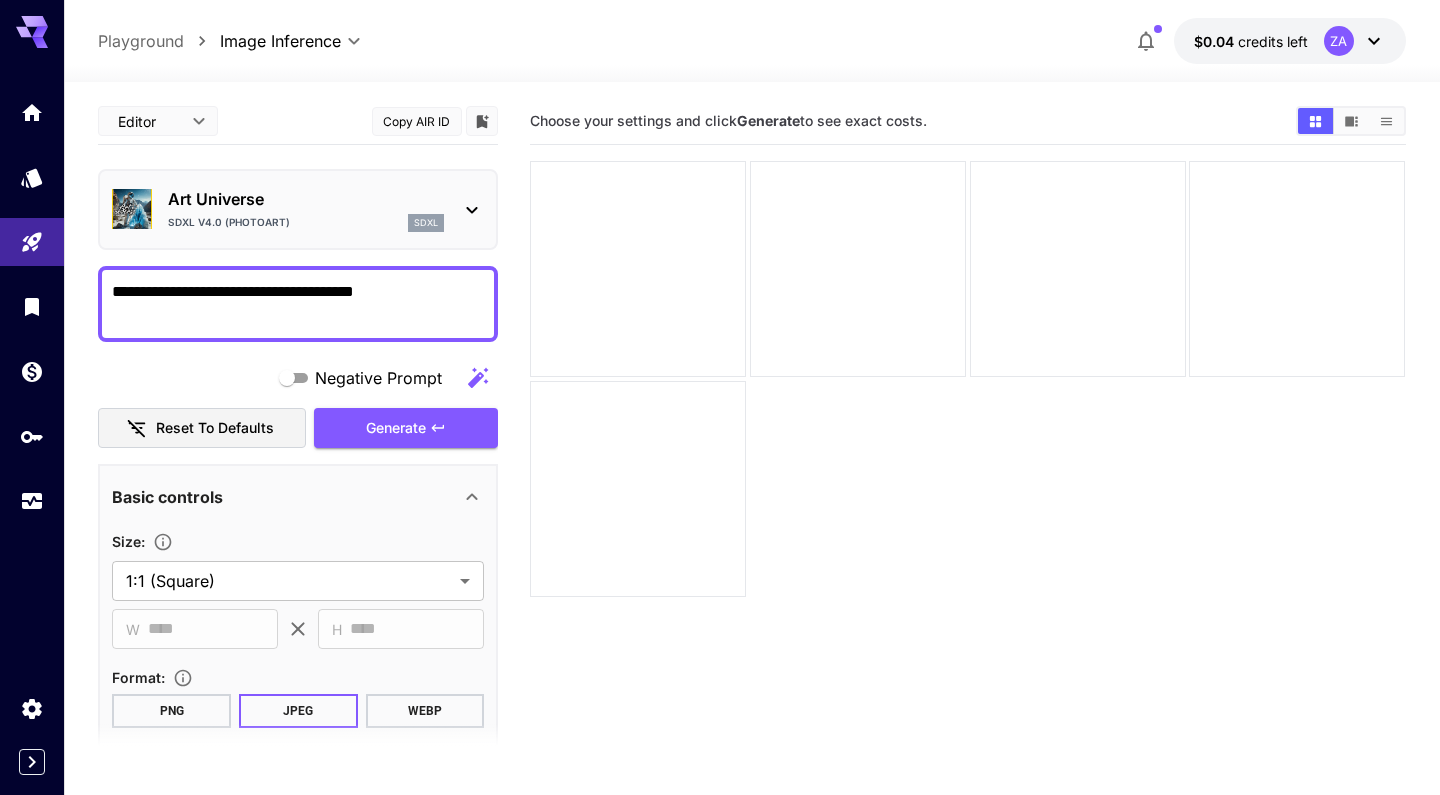 click on "**********" at bounding box center (298, 304) 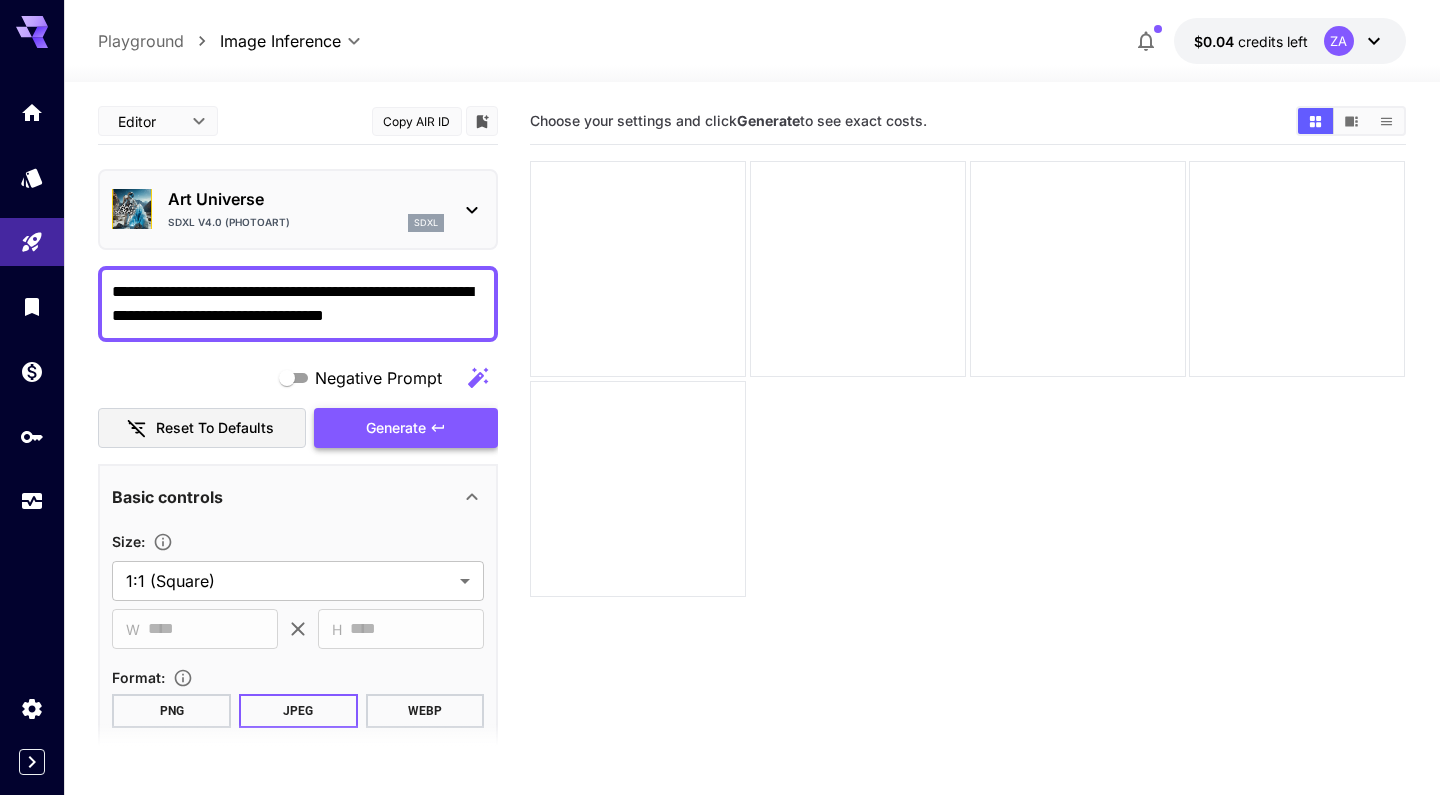 type on "**********" 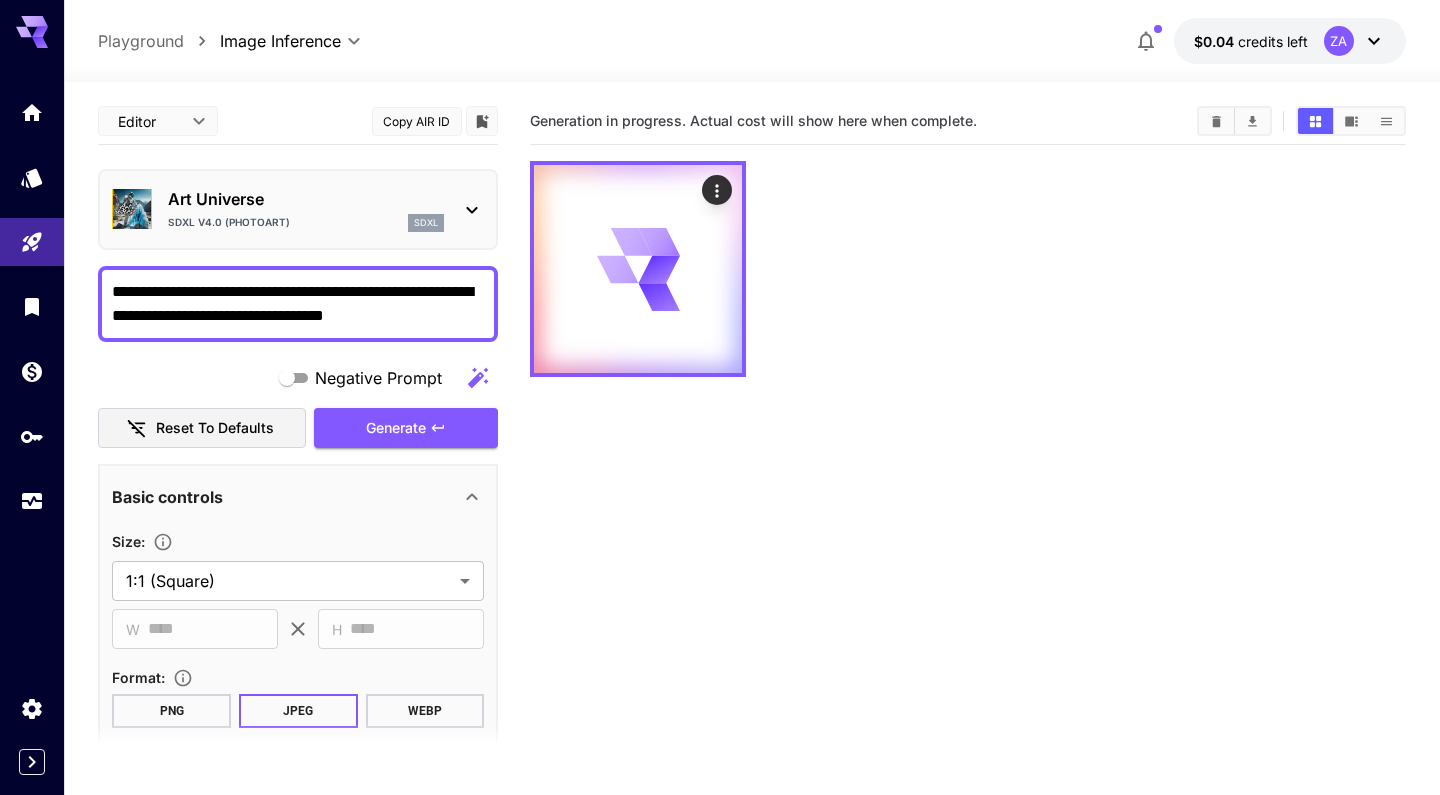 scroll, scrollTop: 0, scrollLeft: 0, axis: both 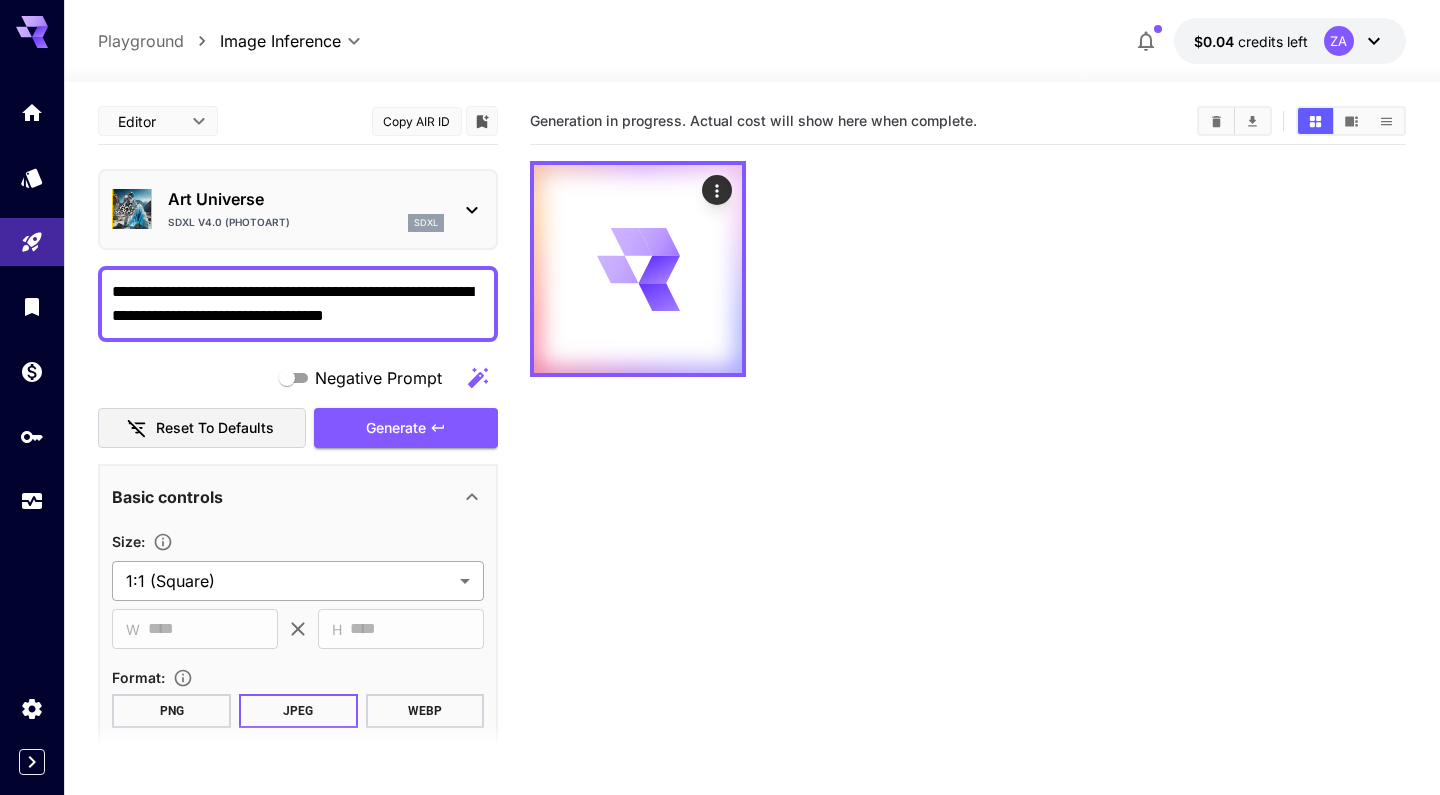 click on "**********" at bounding box center [720, 476] 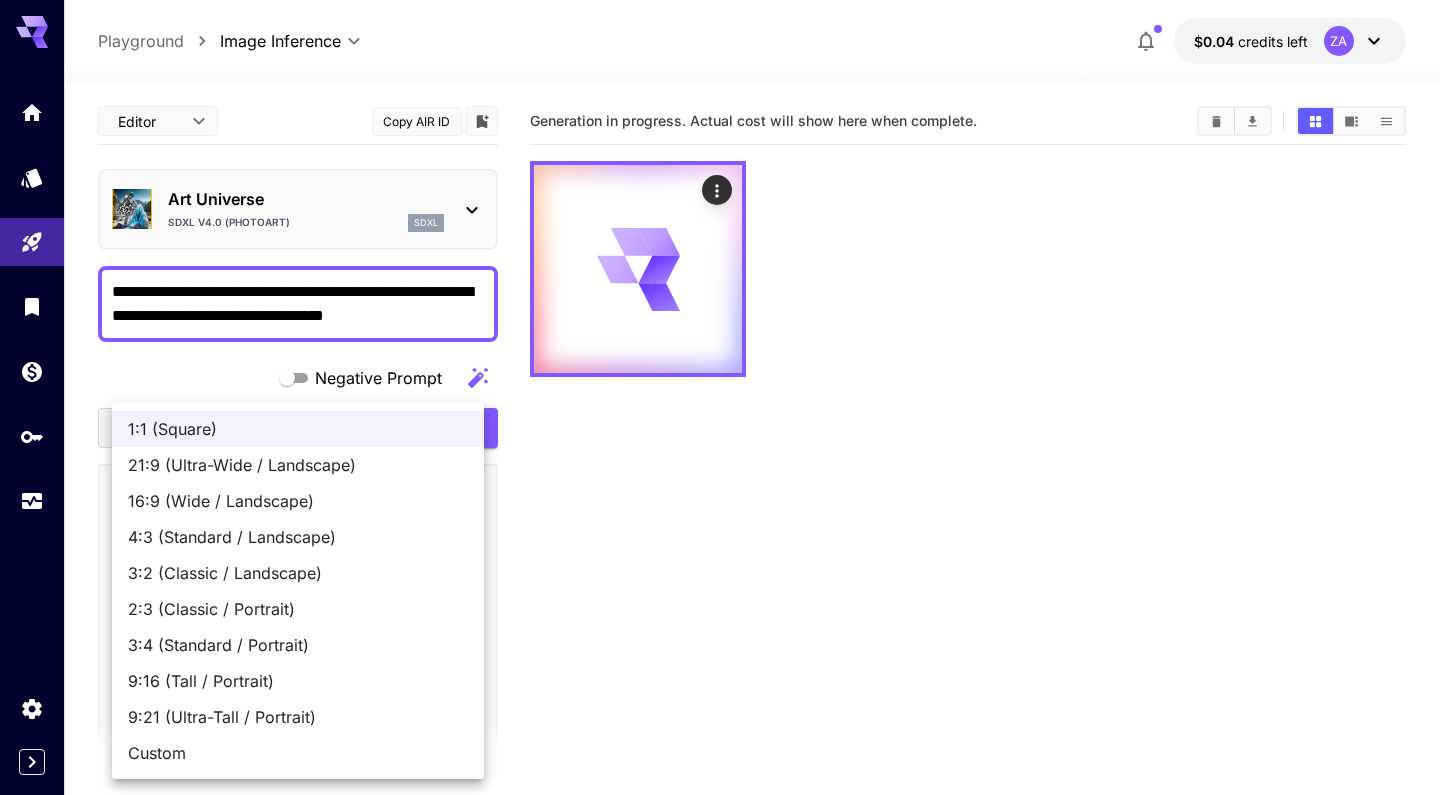 click on "16:9 (Wide / Landscape)" at bounding box center [298, 501] 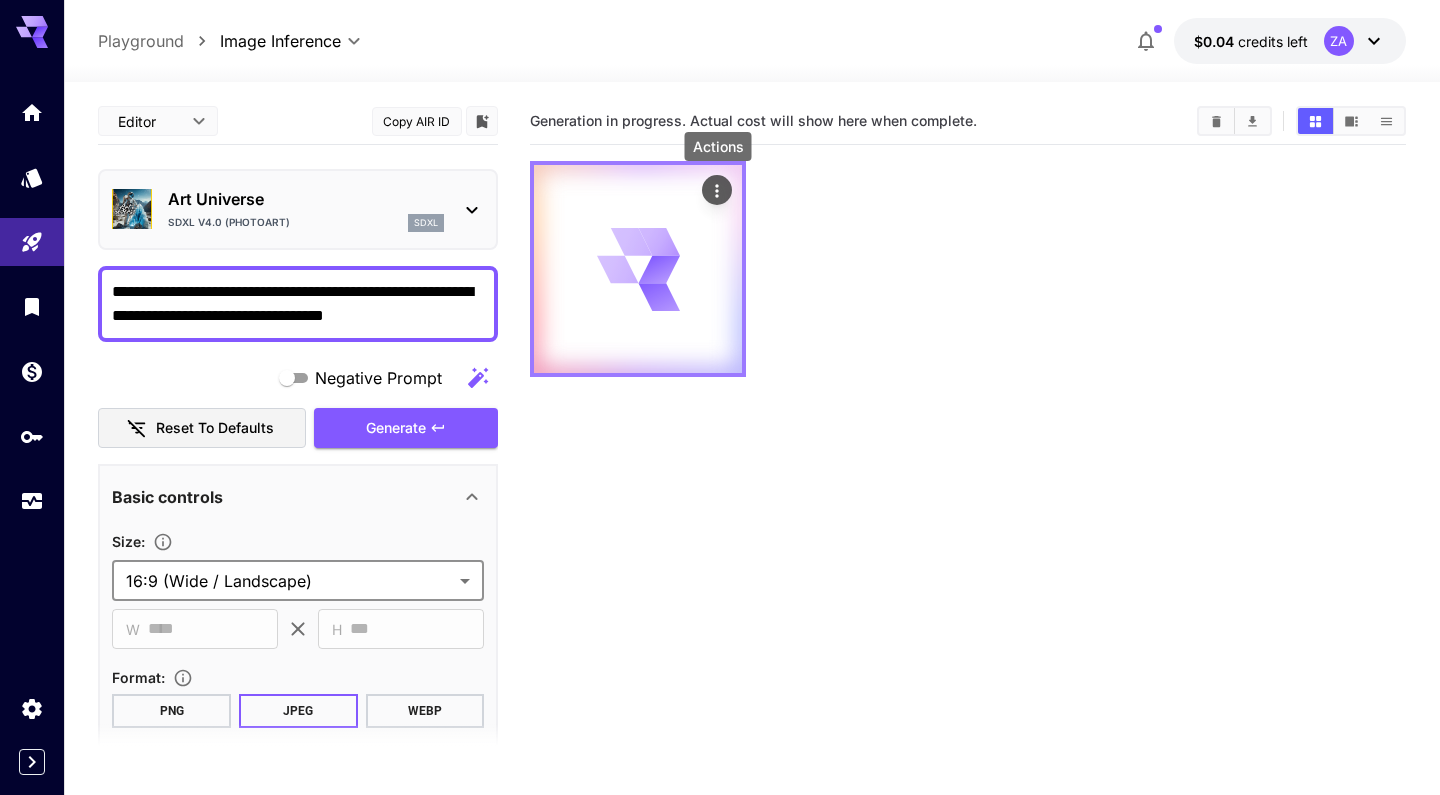 click 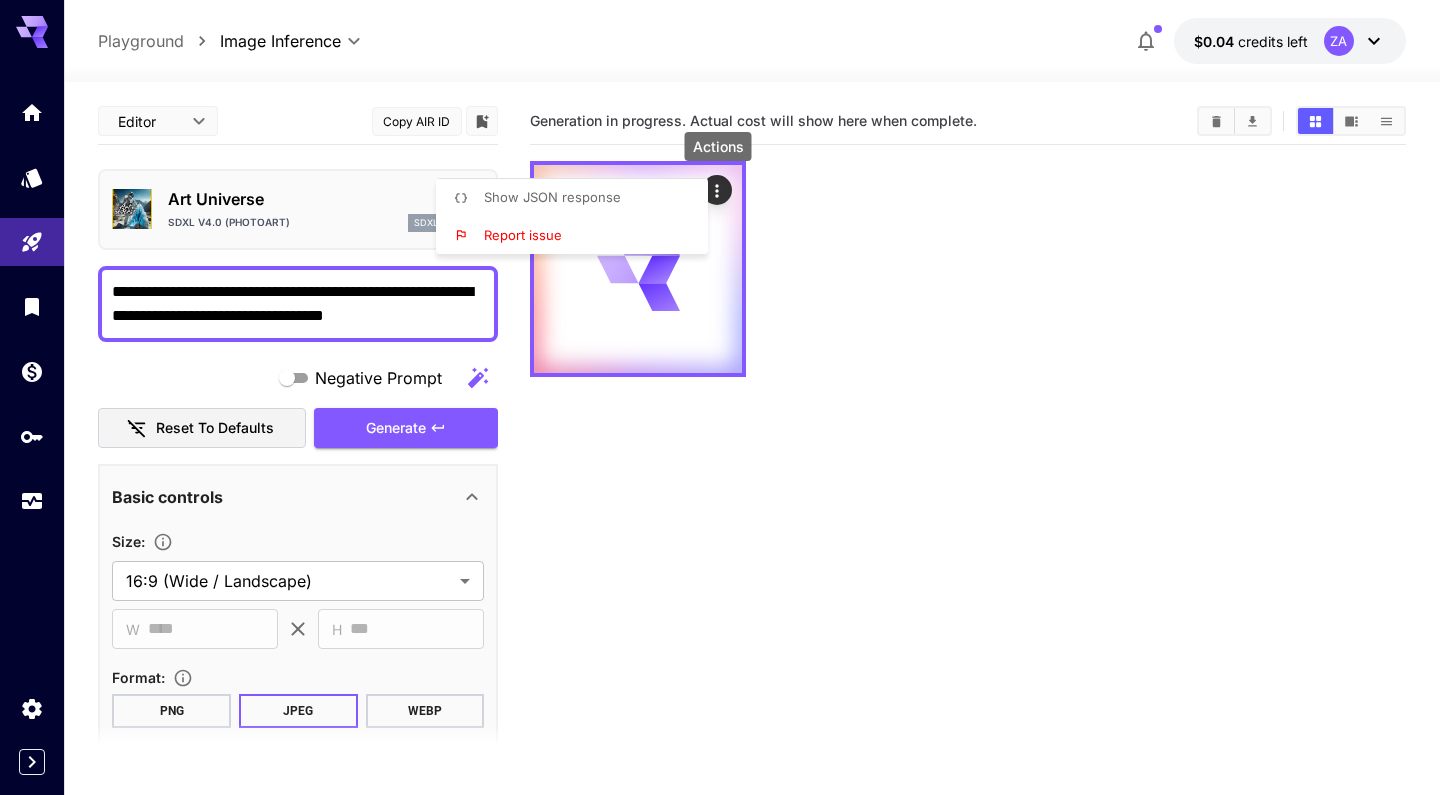 click at bounding box center (720, 397) 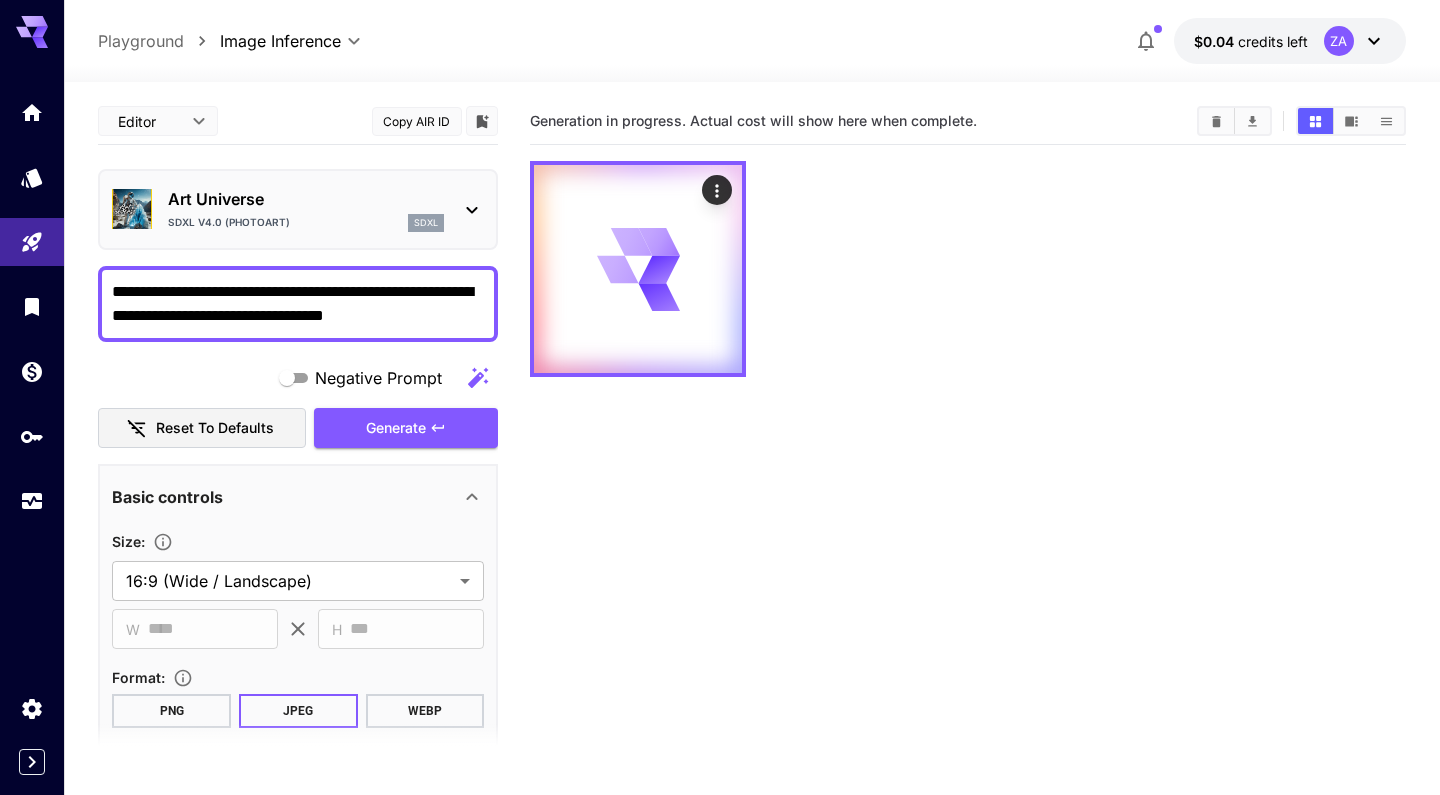 scroll, scrollTop: 0, scrollLeft: 0, axis: both 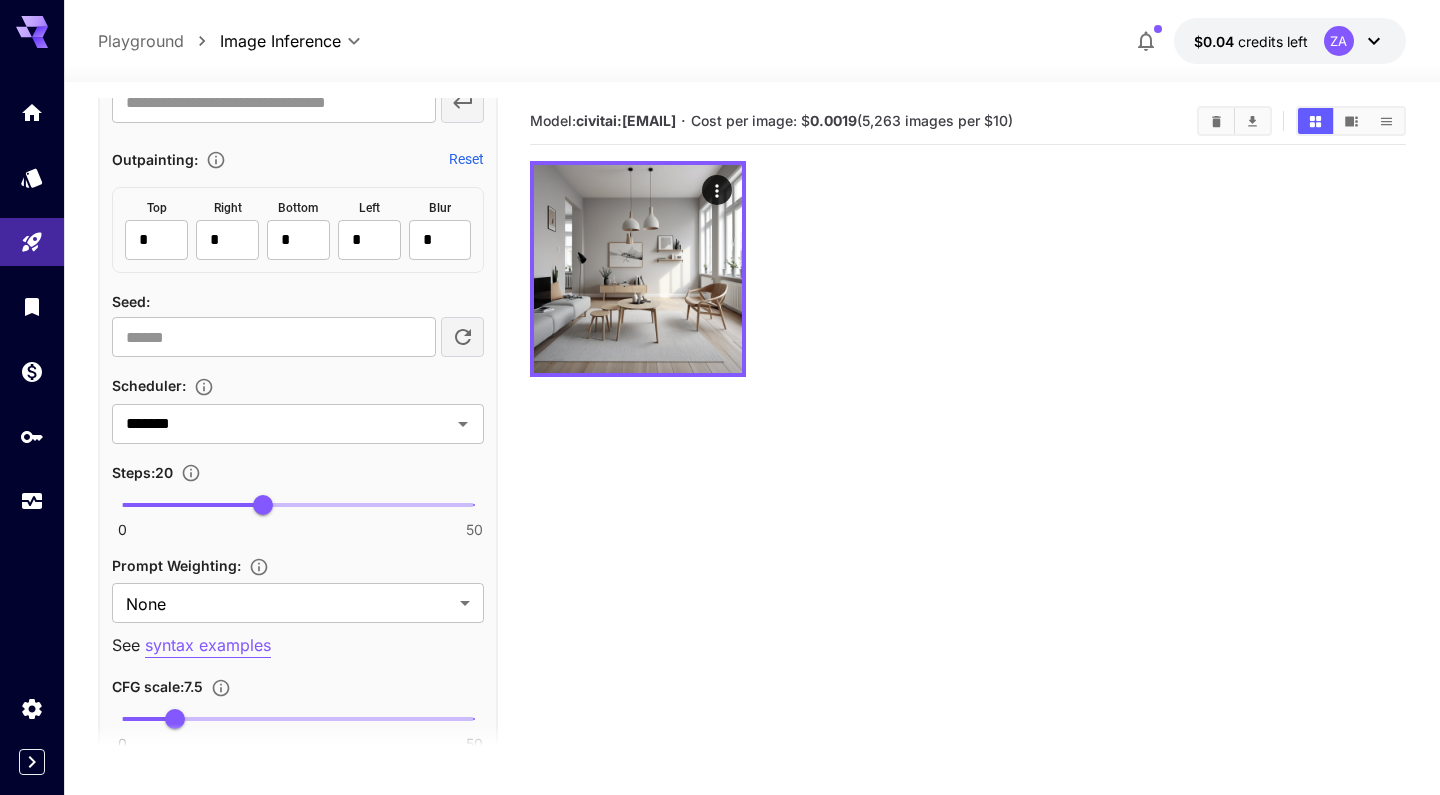 click 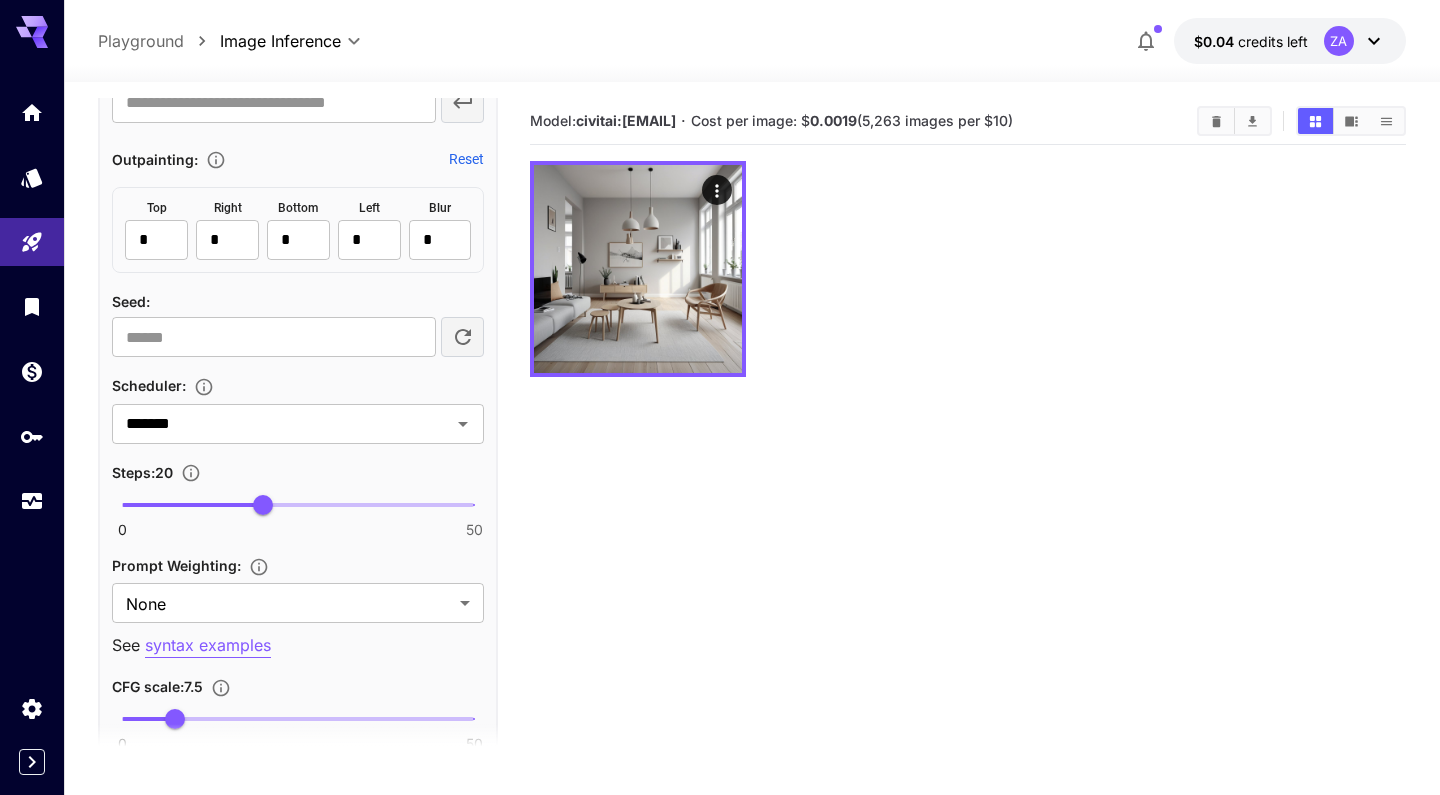scroll, scrollTop: 0, scrollLeft: 0, axis: both 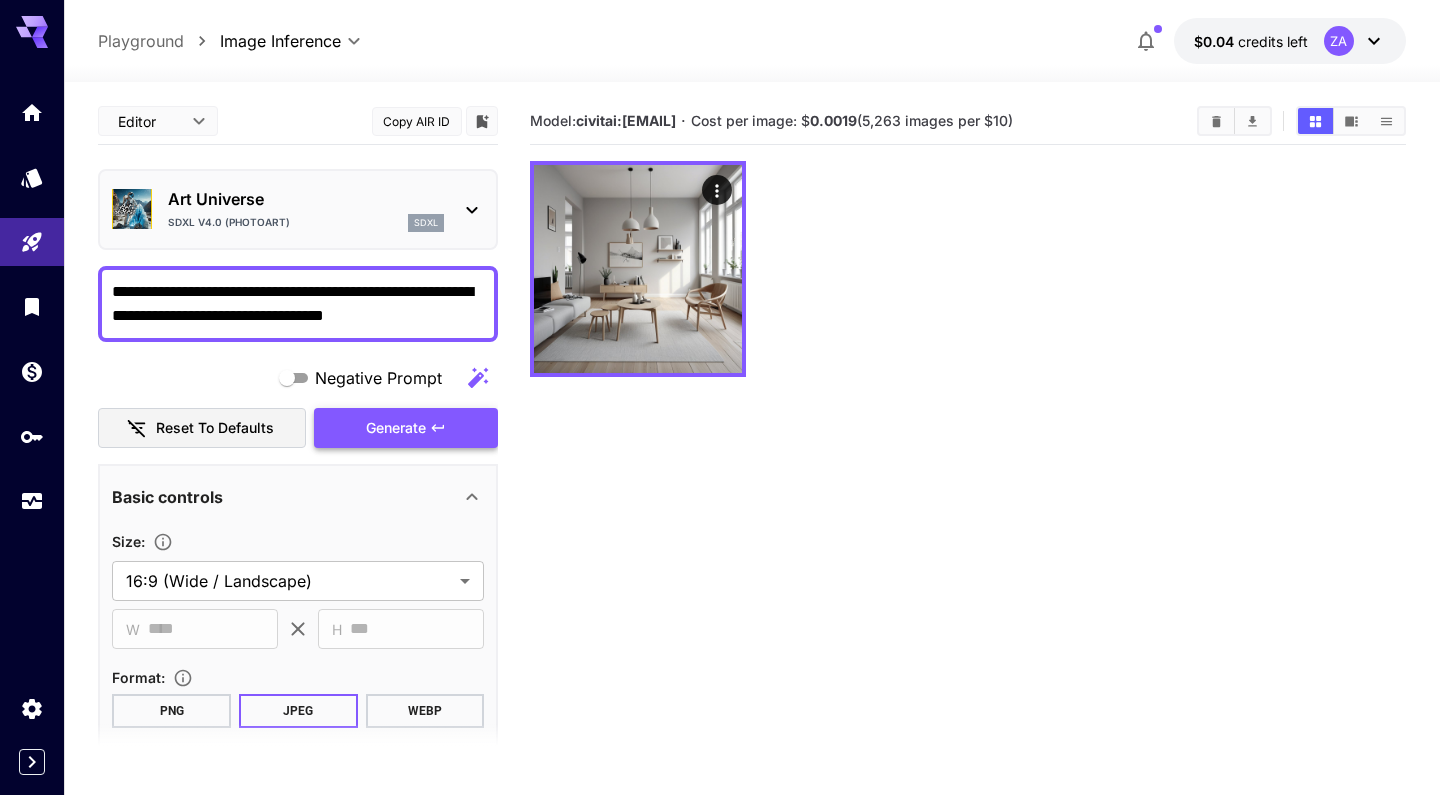 click on "Generate" at bounding box center (396, 428) 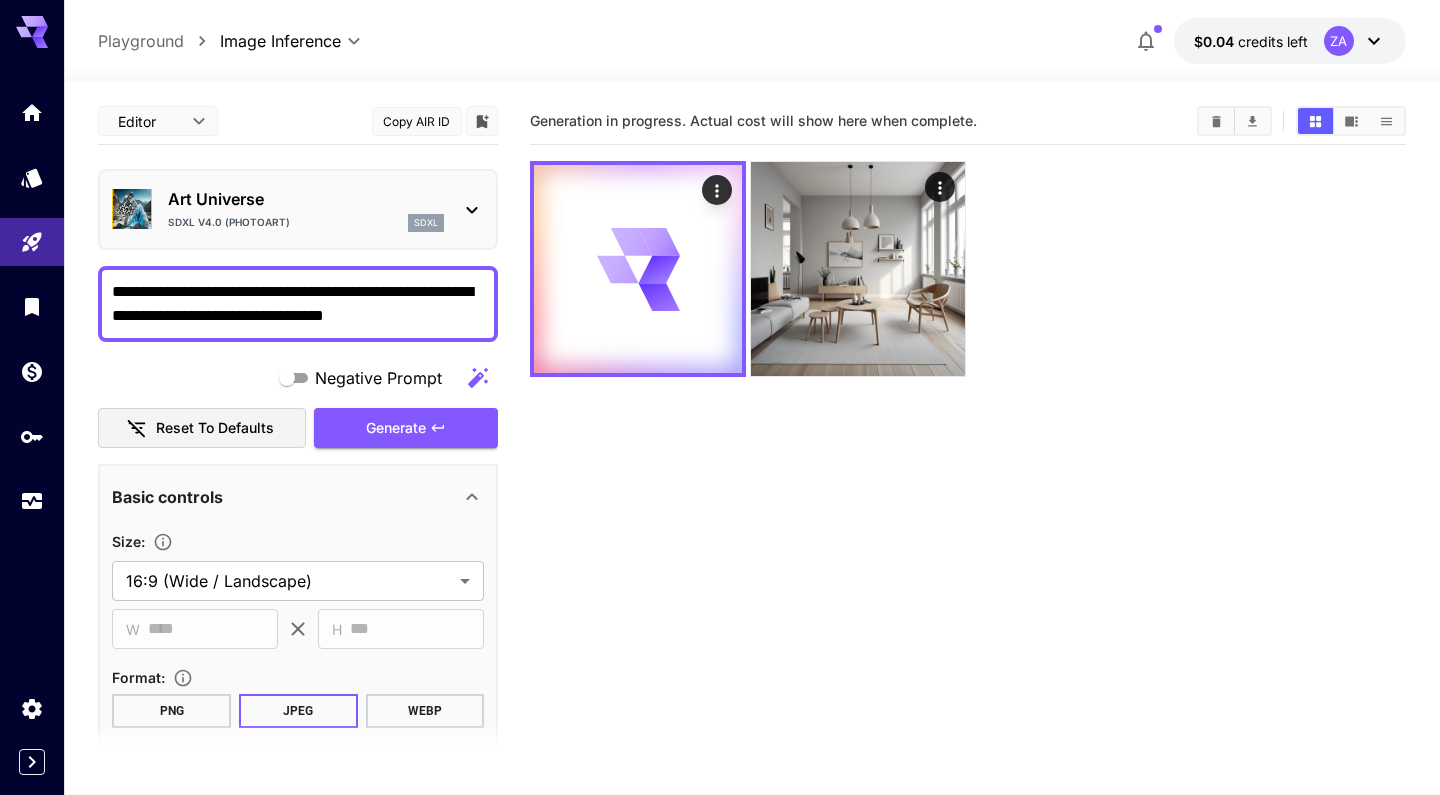 click on "Generation in progress. Actual cost will show here when complete." at bounding box center (967, 495) 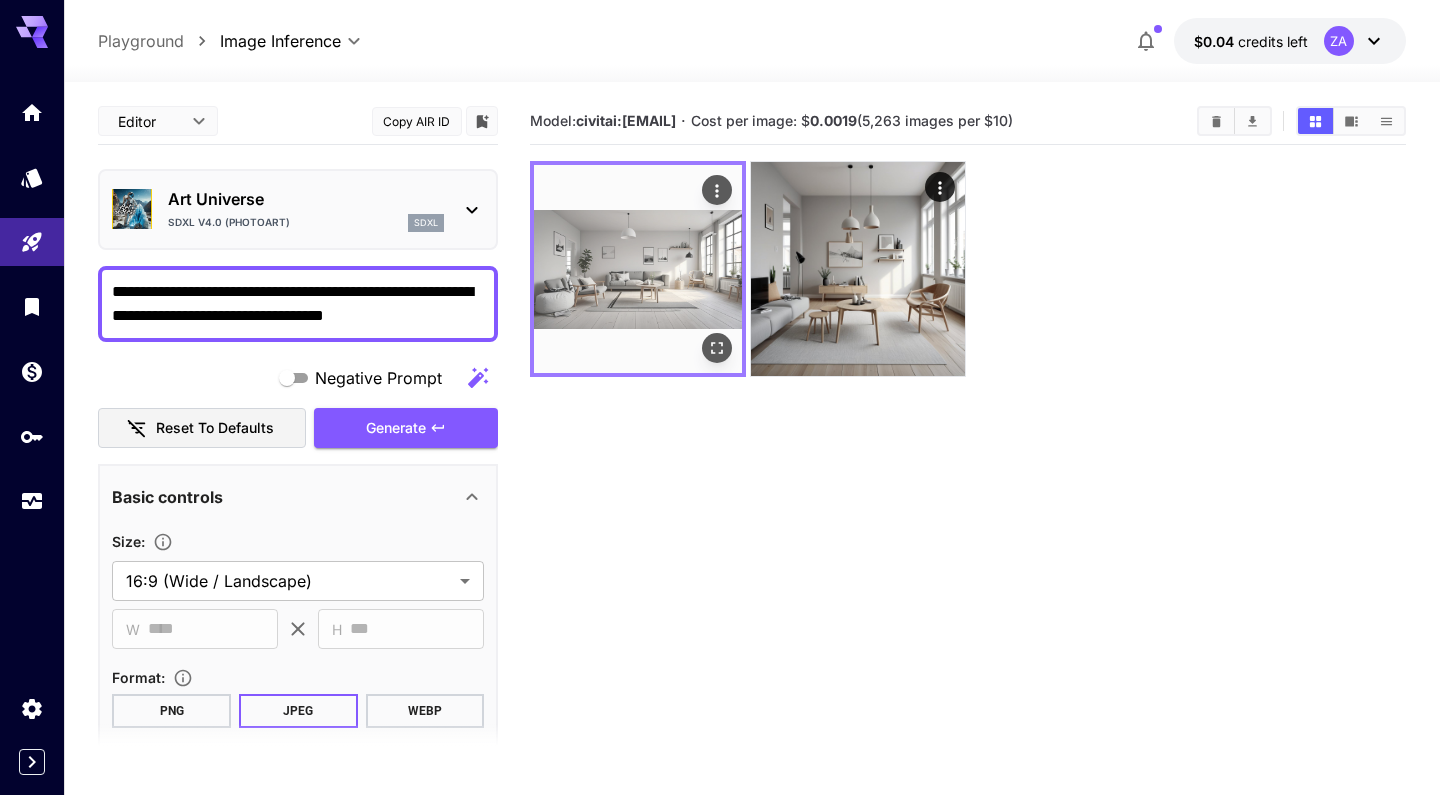 click at bounding box center [638, 269] 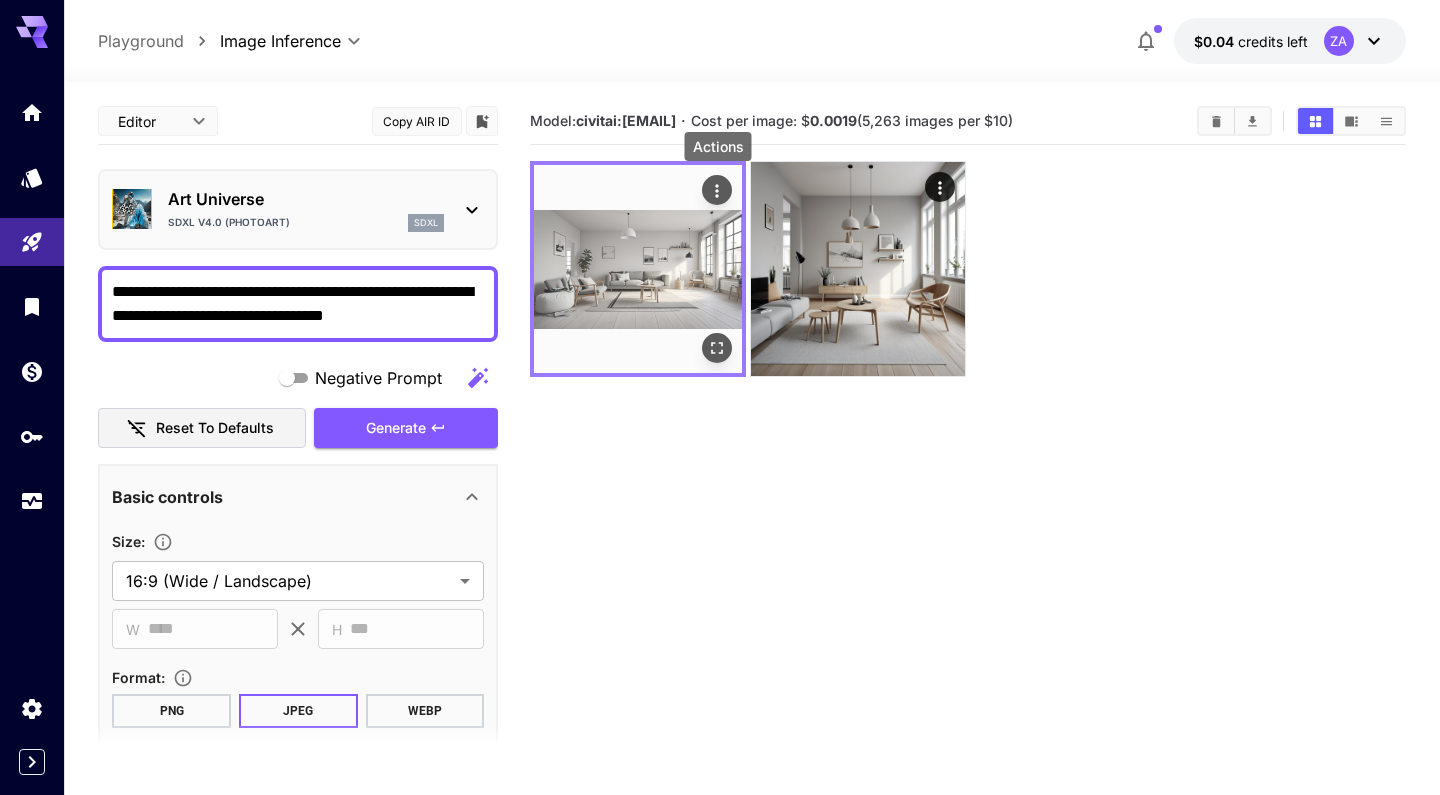 click 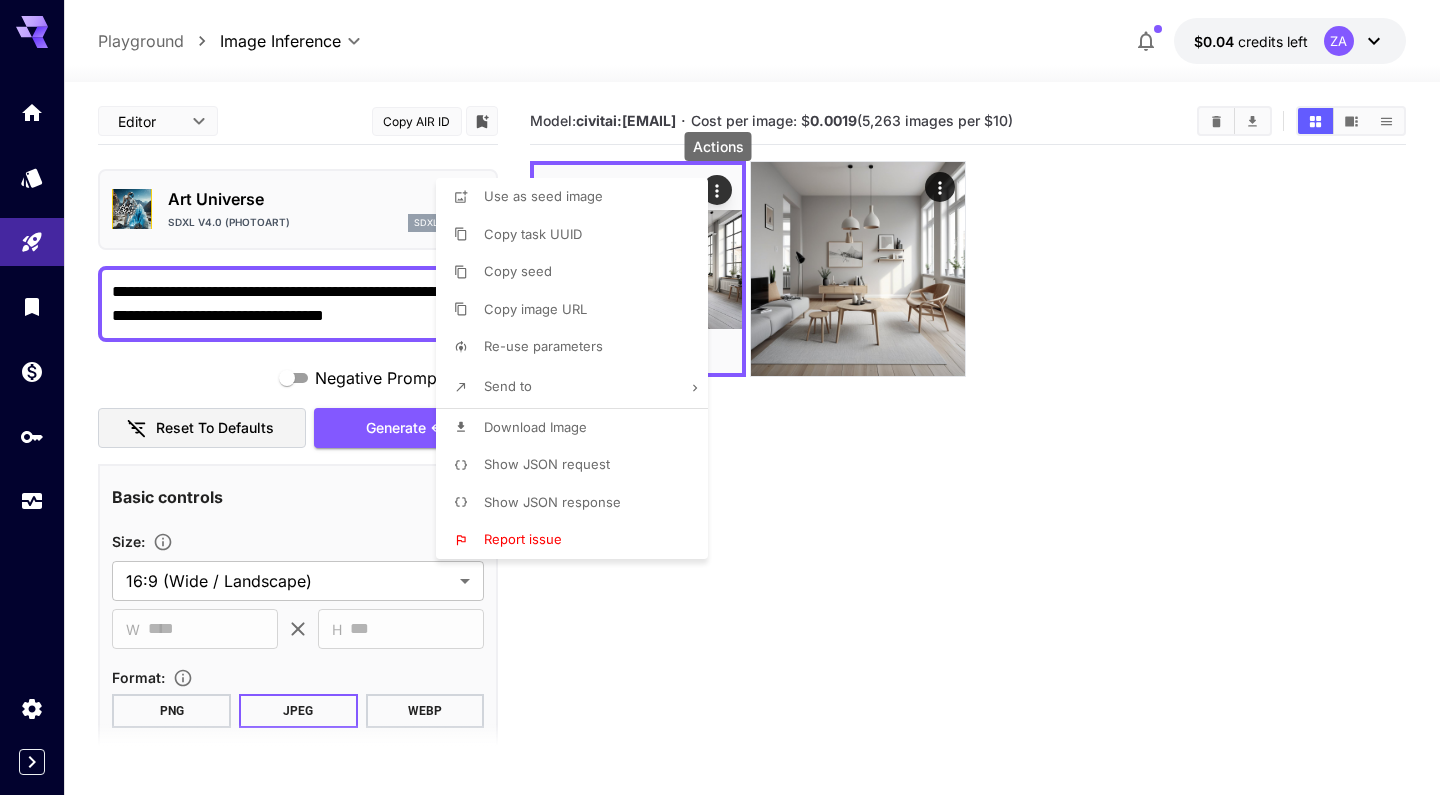 click on "Download Image" at bounding box center (578, 428) 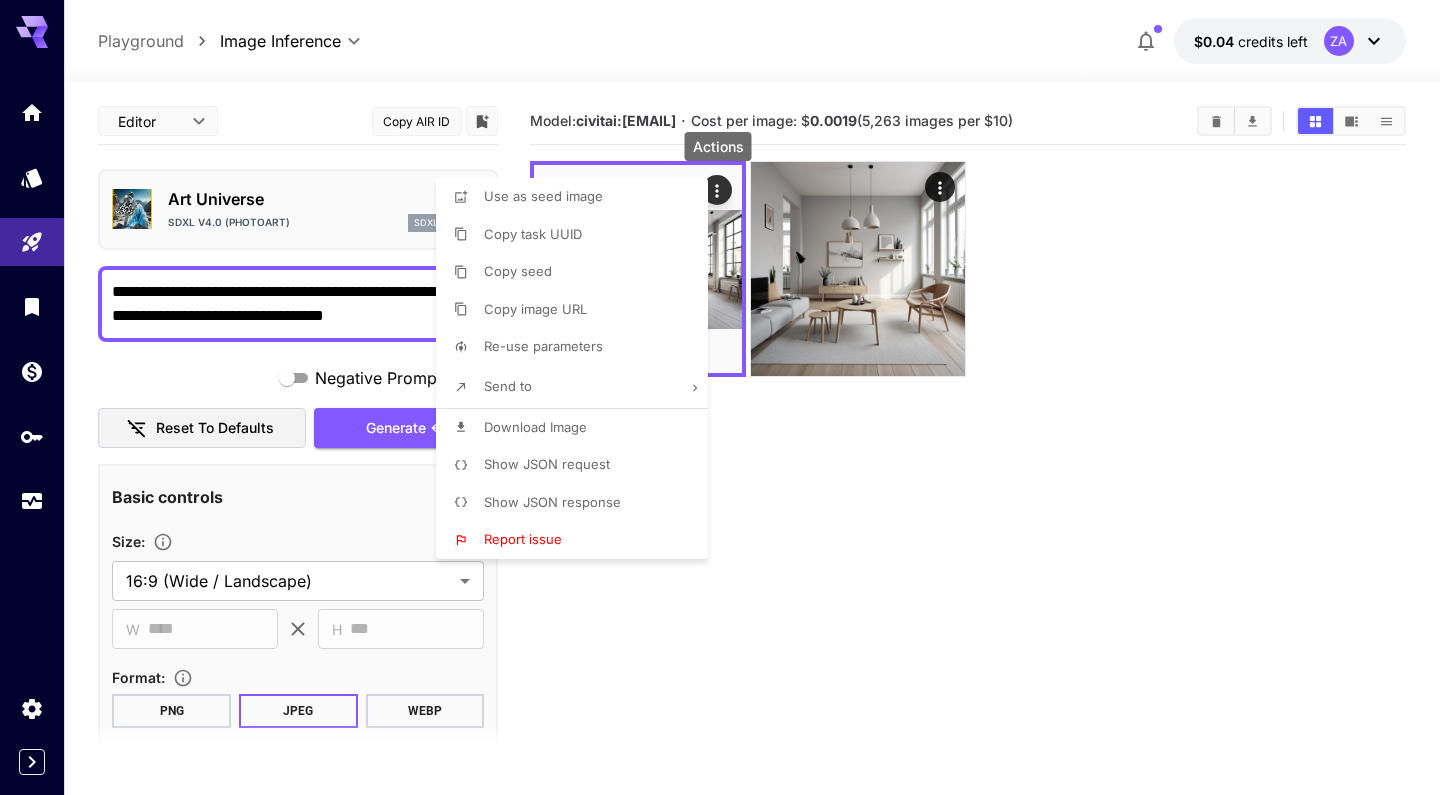 click at bounding box center (720, 397) 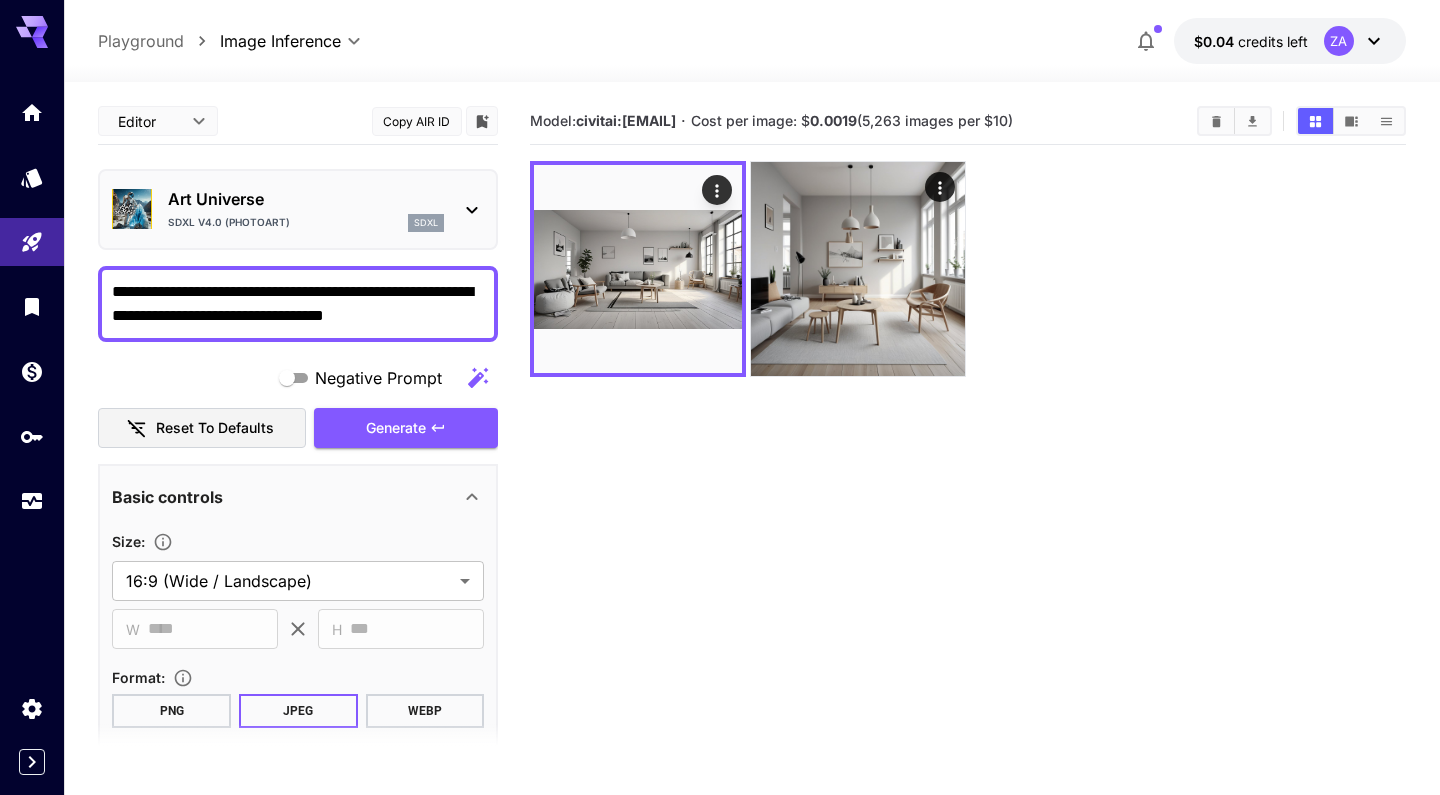 click at bounding box center (720, 397) 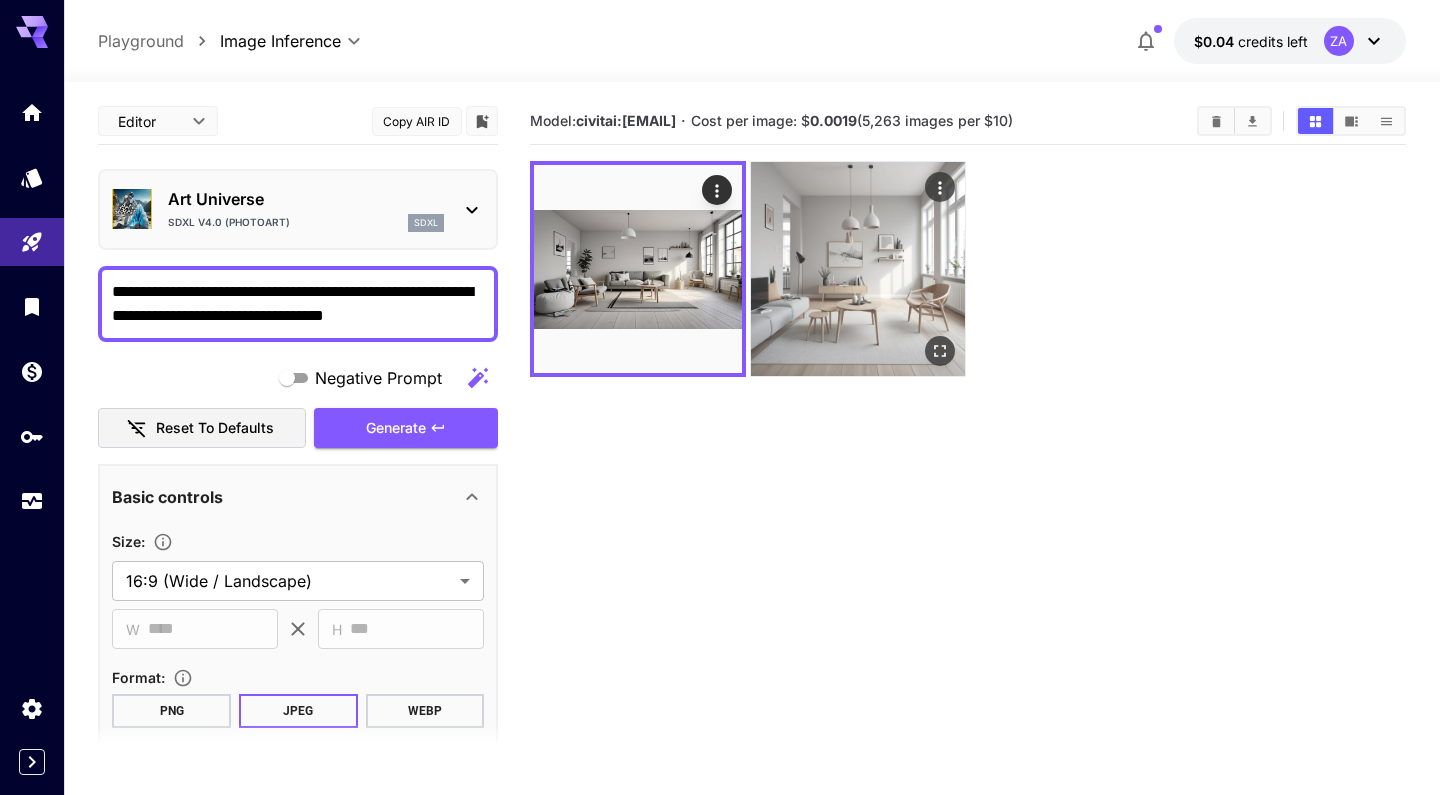 click at bounding box center [858, 269] 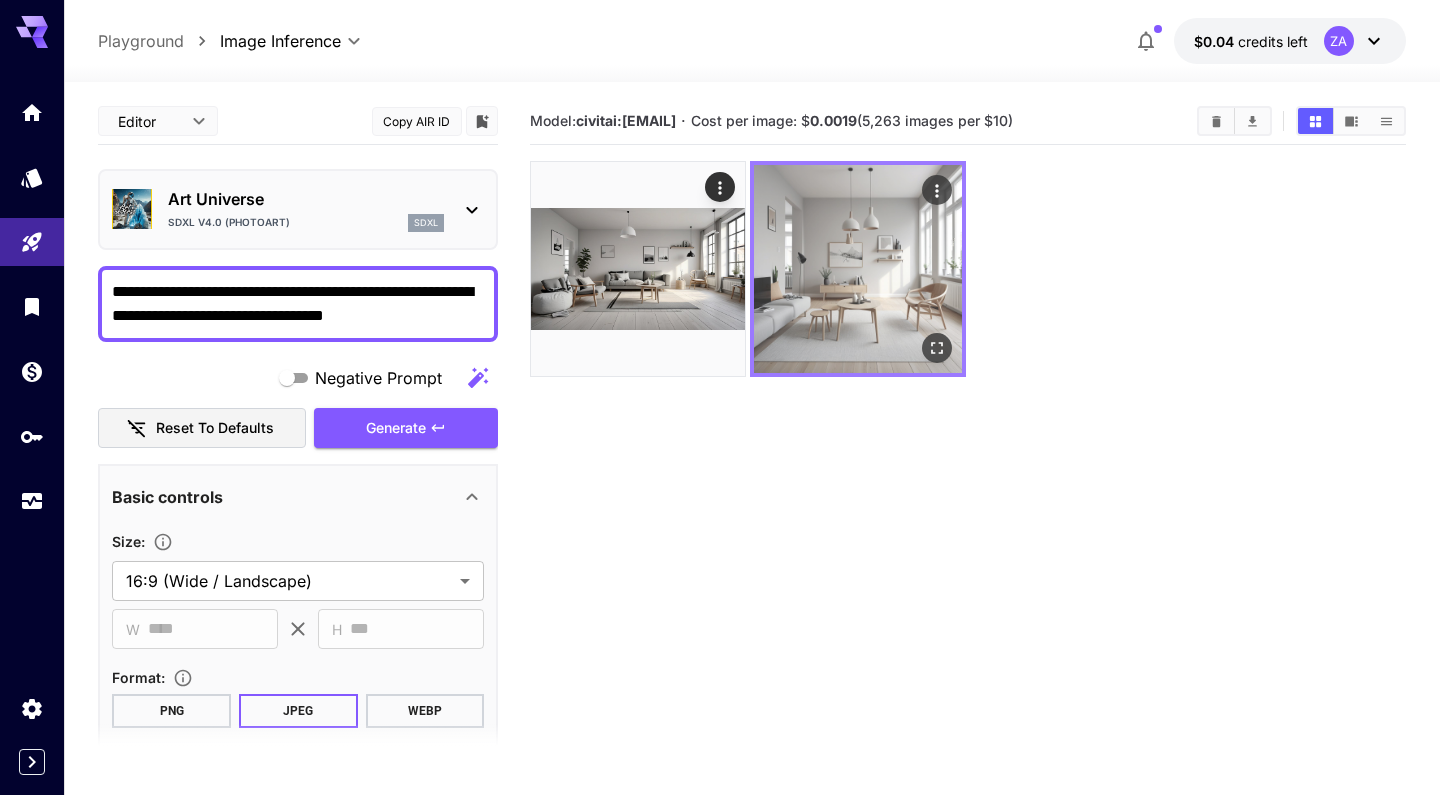 click at bounding box center [858, 269] 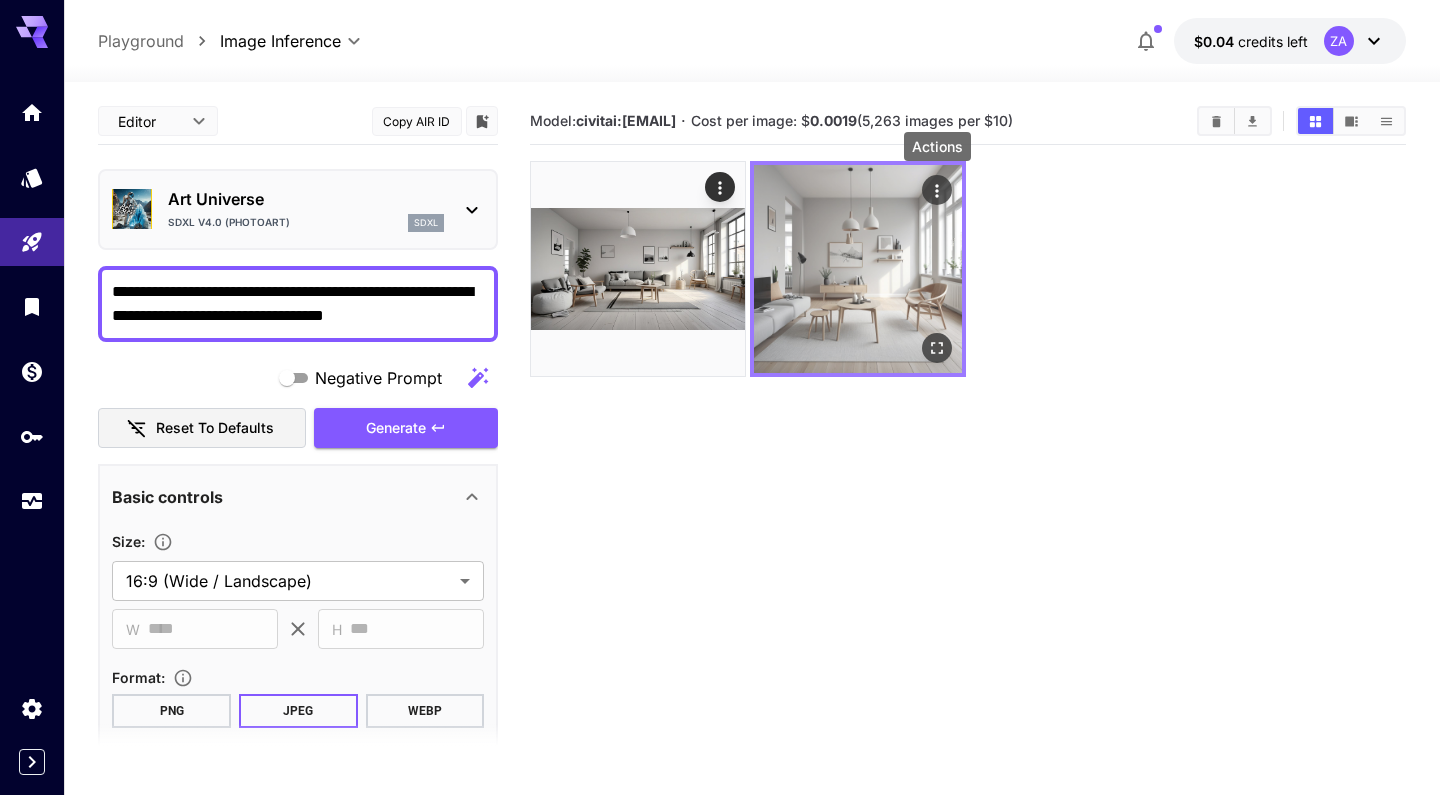 click 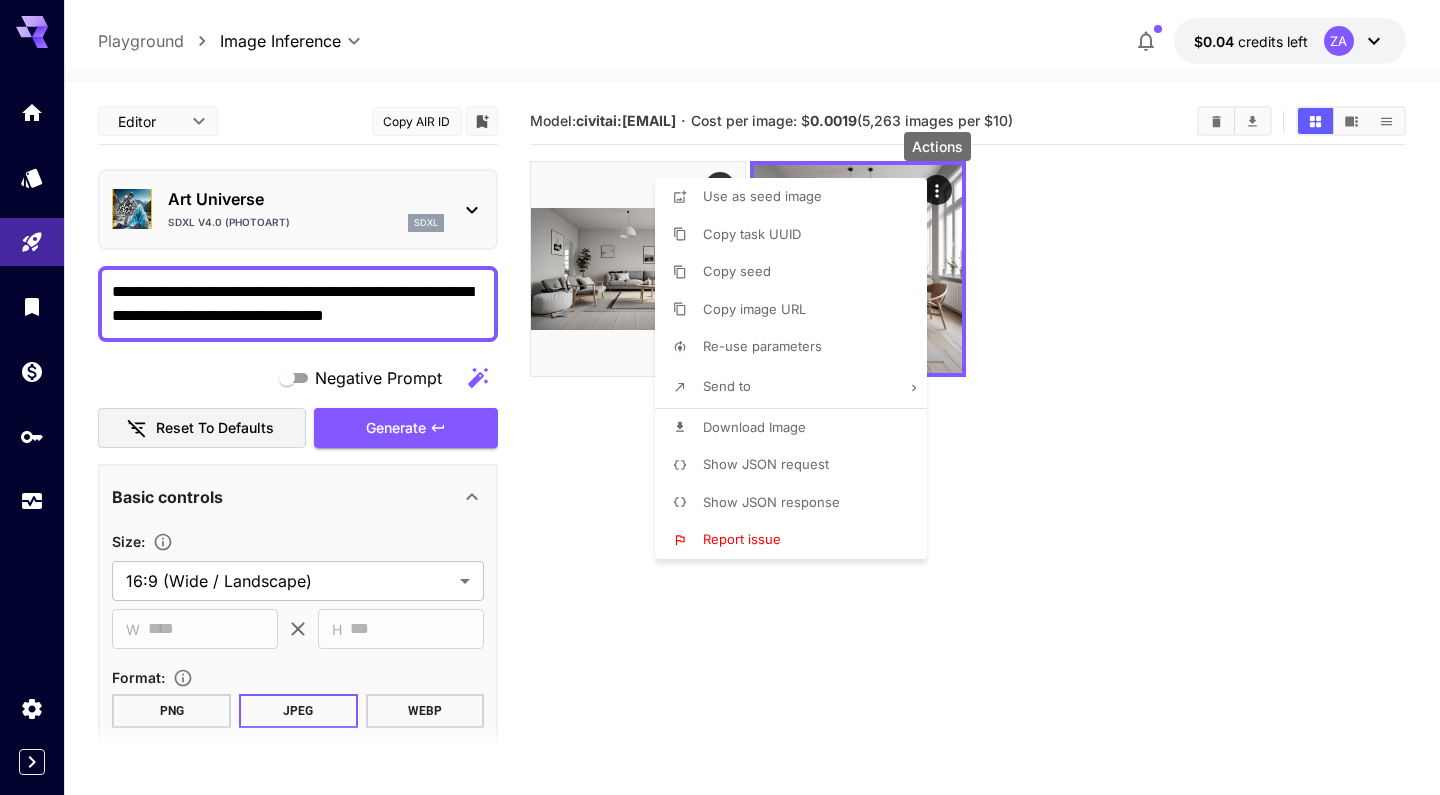 click on "Download Image" at bounding box center (754, 427) 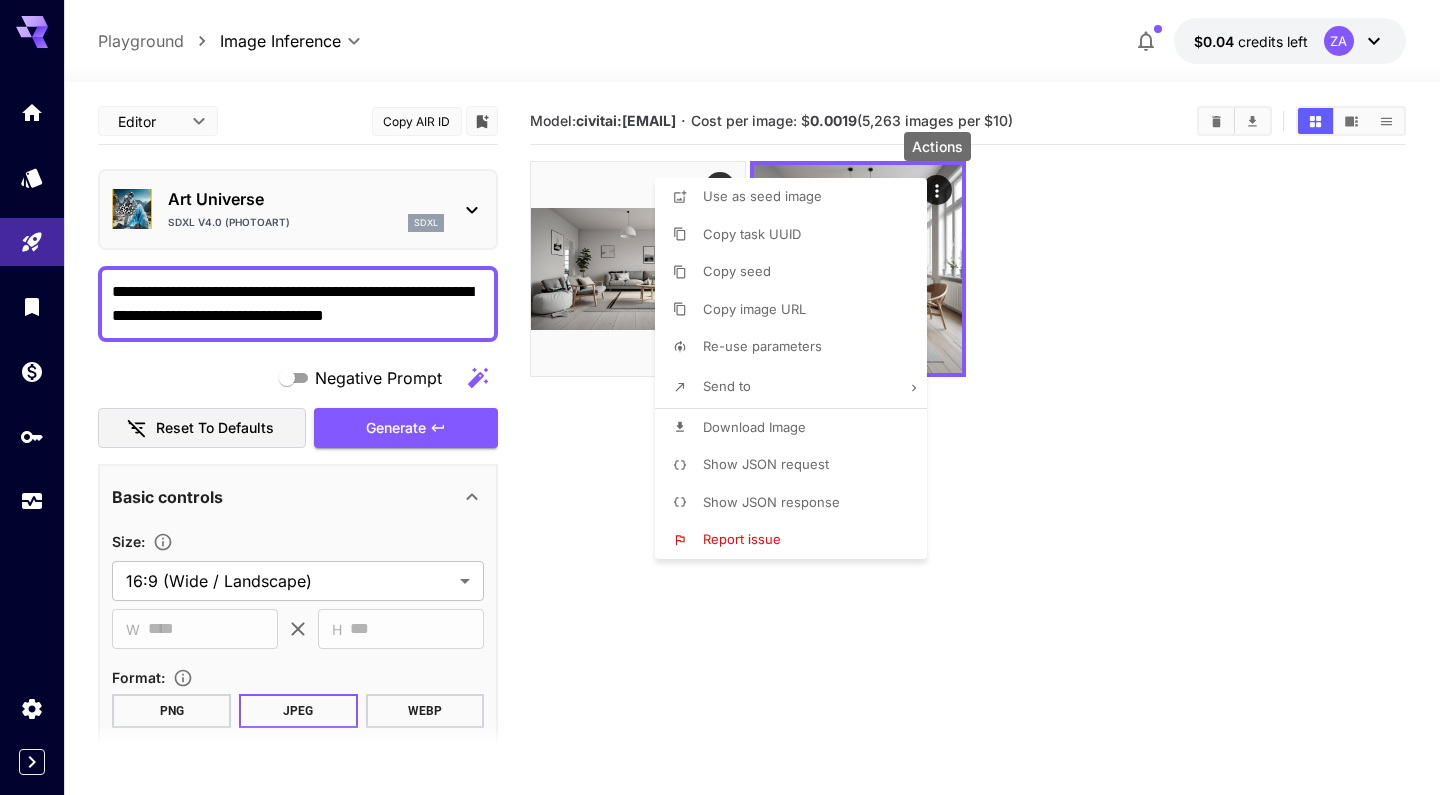 click at bounding box center (720, 397) 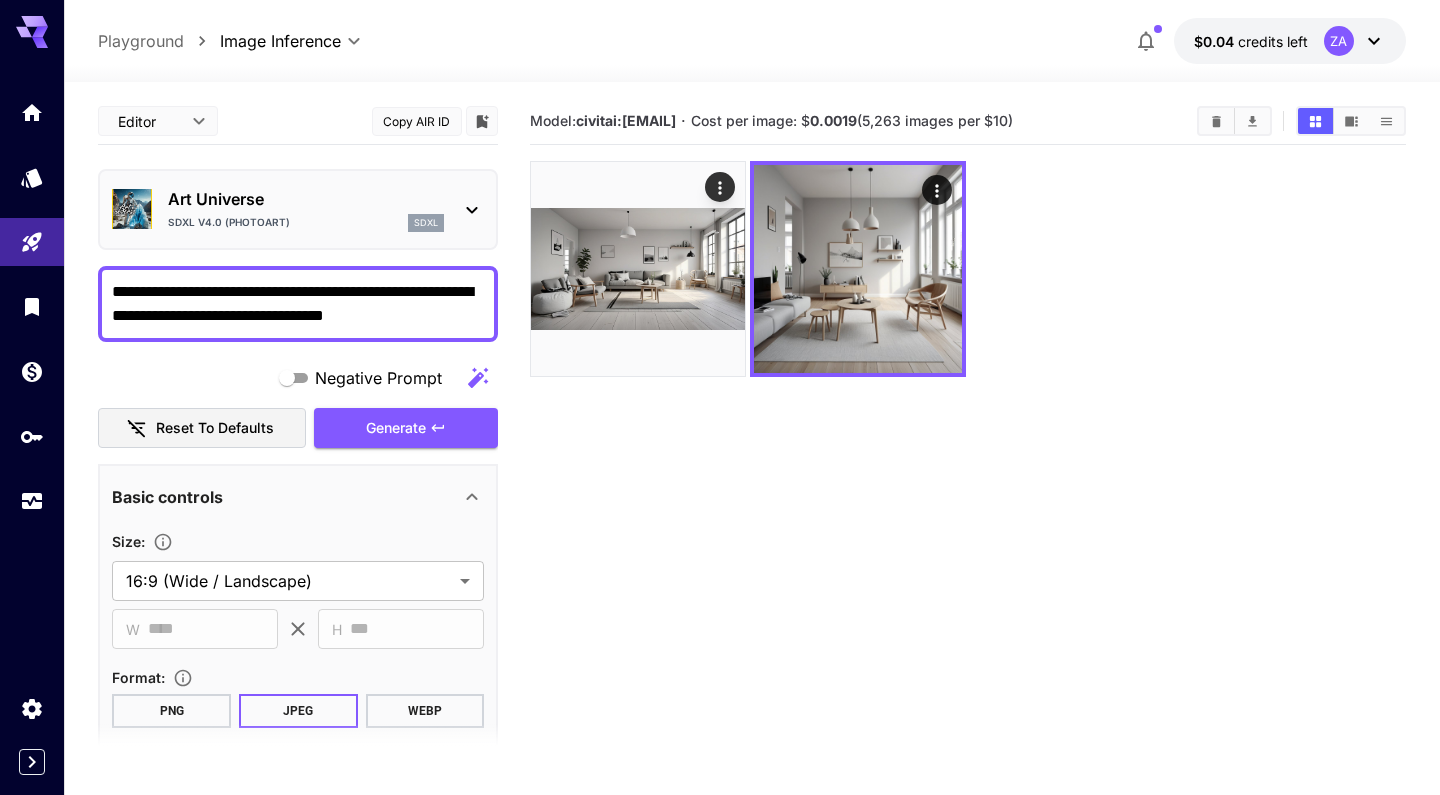 scroll, scrollTop: 0, scrollLeft: 0, axis: both 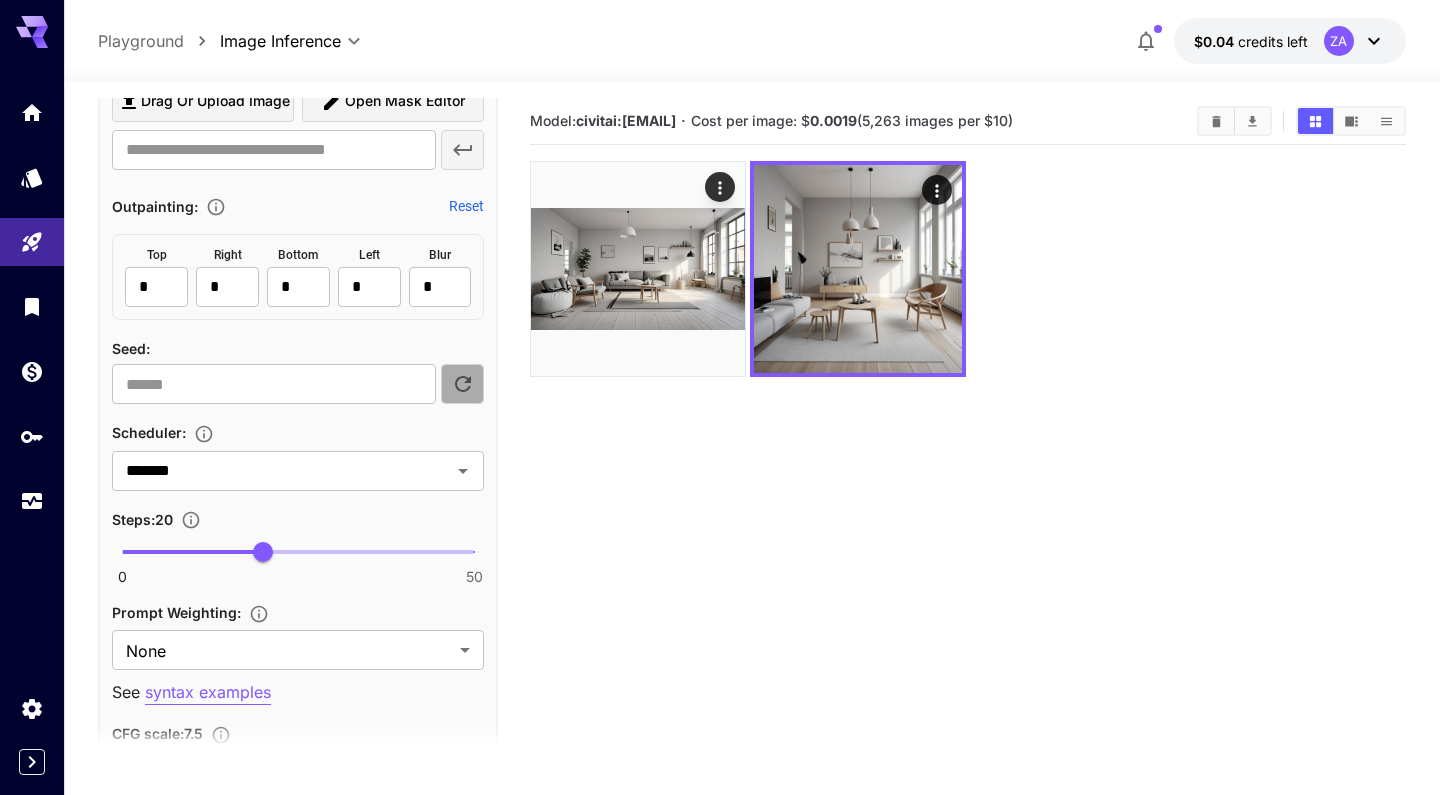 click 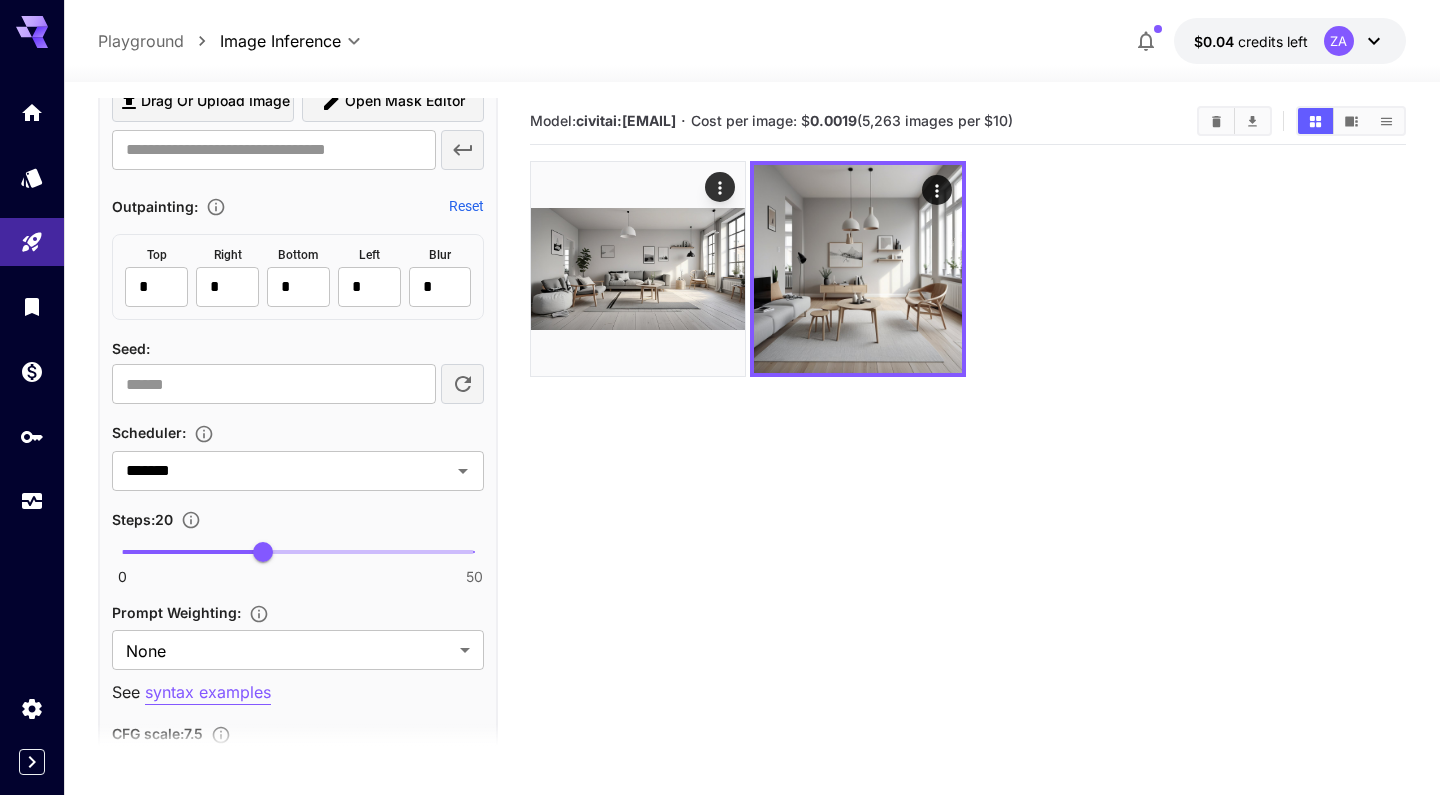 scroll, scrollTop: 0, scrollLeft: 0, axis: both 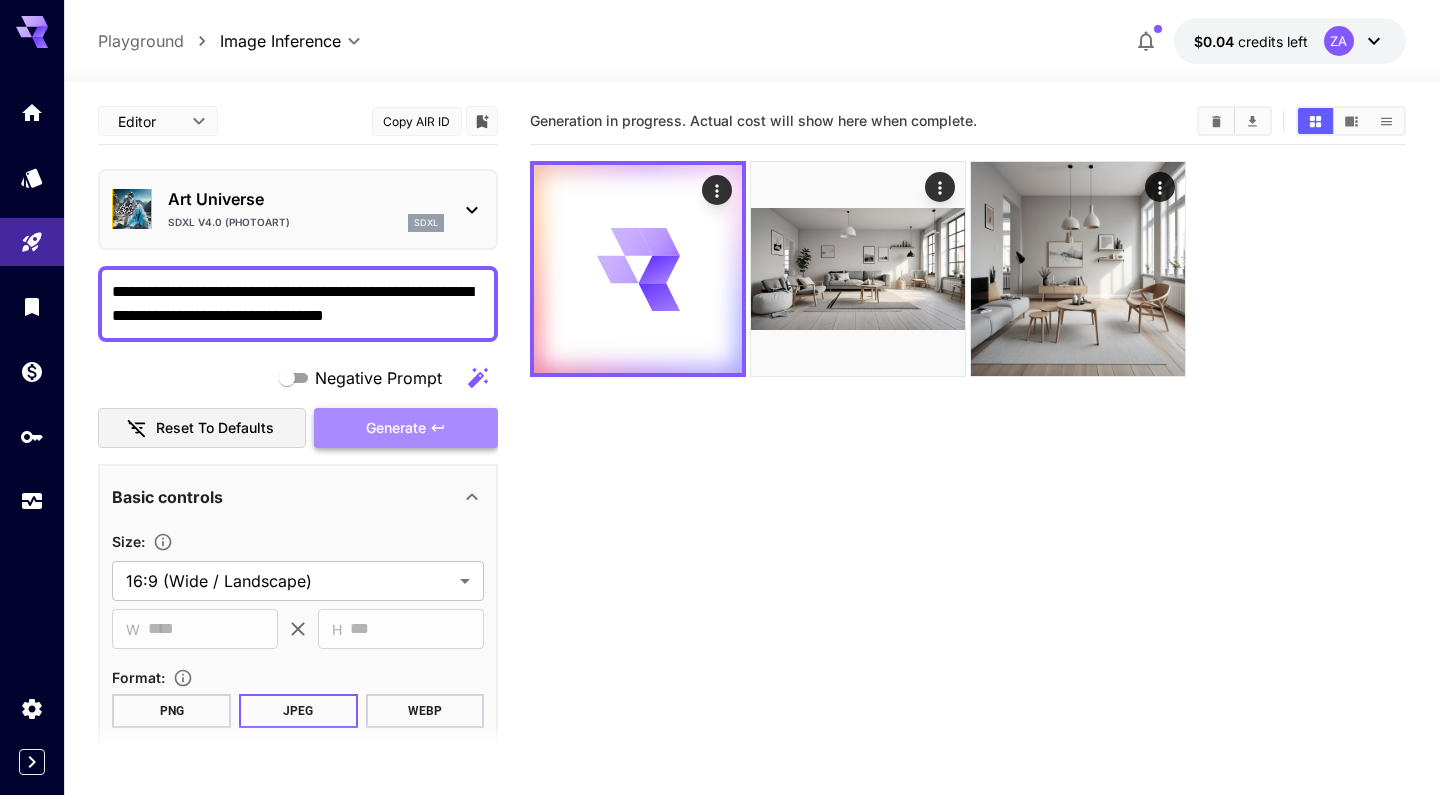 click on "Generate" at bounding box center (396, 428) 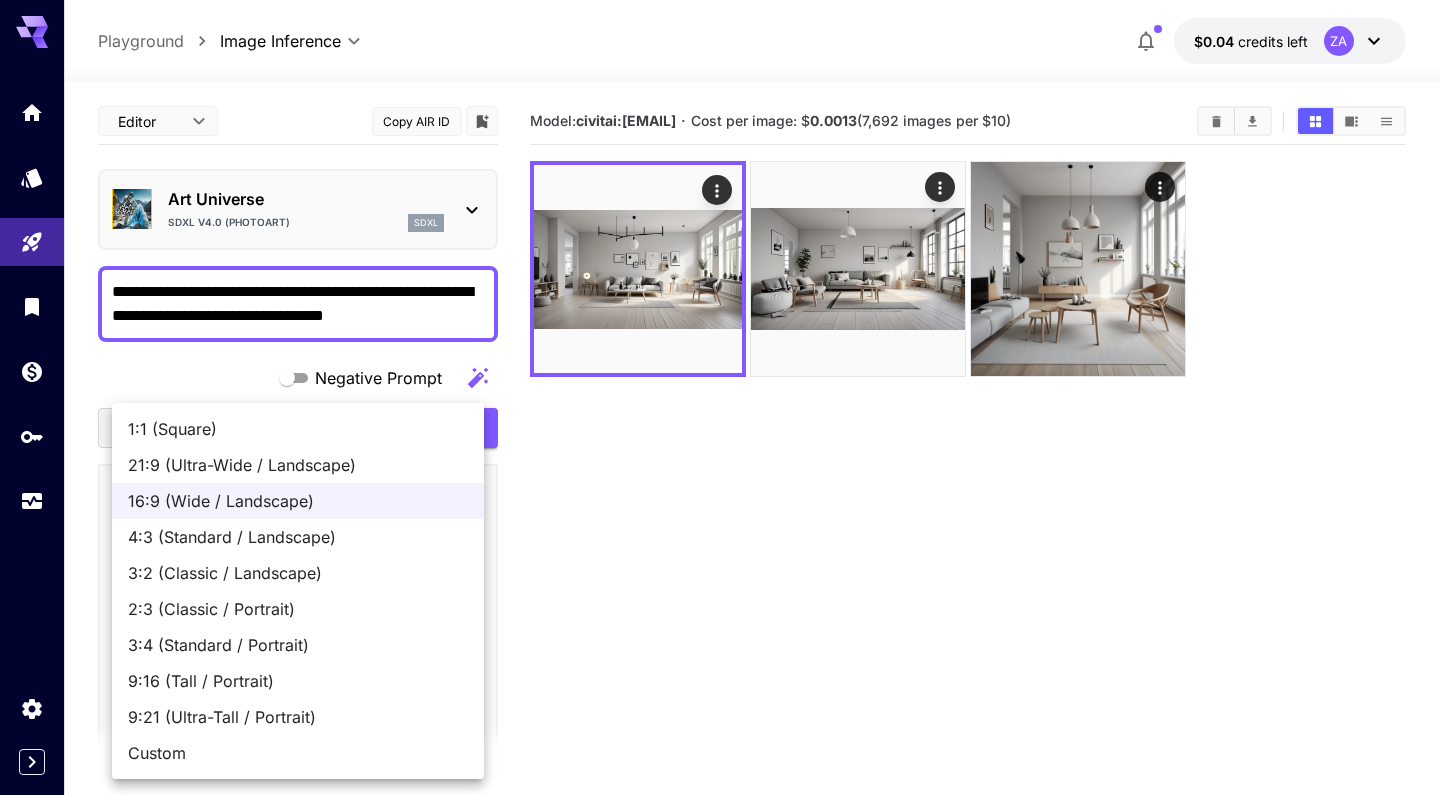 click on "**********" at bounding box center (720, 476) 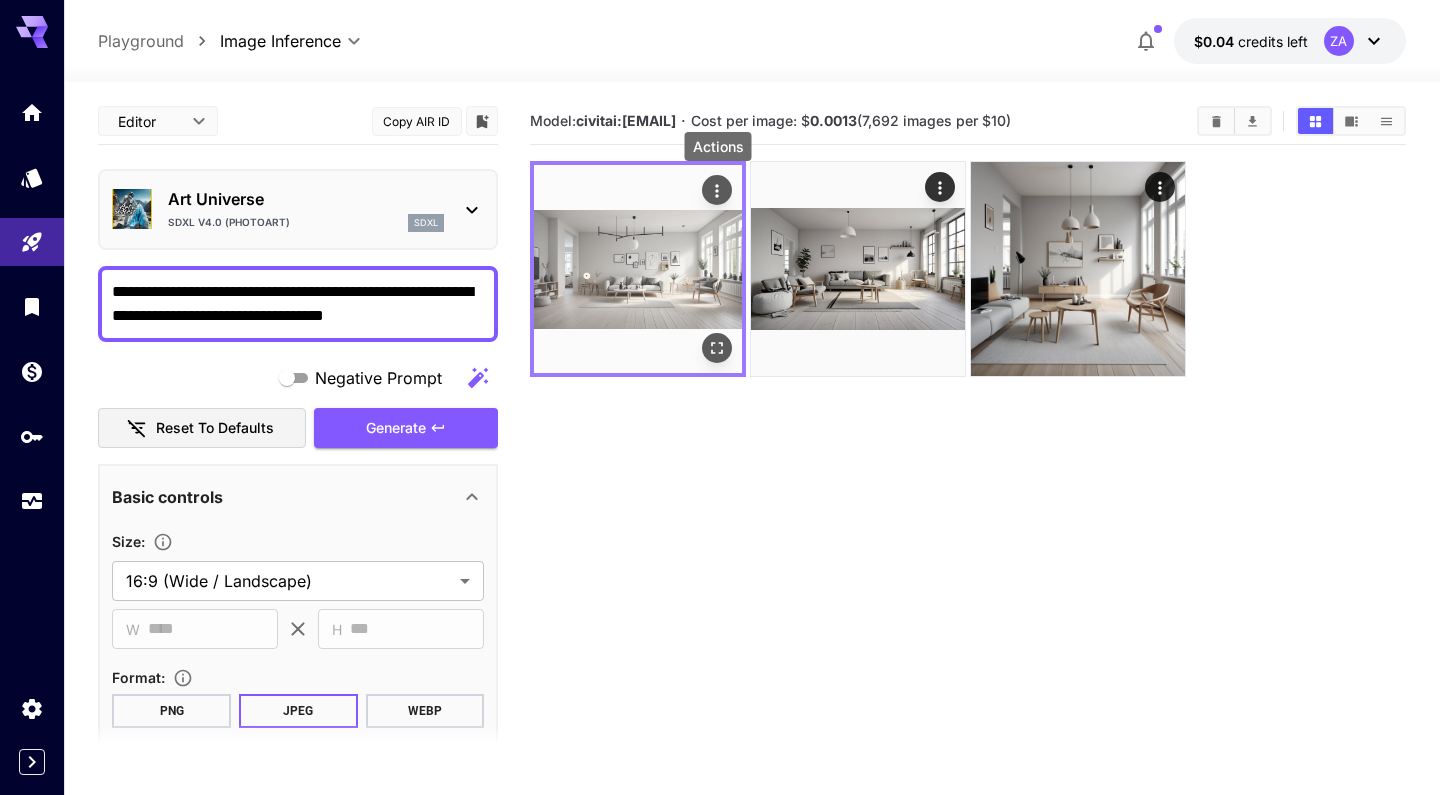 click 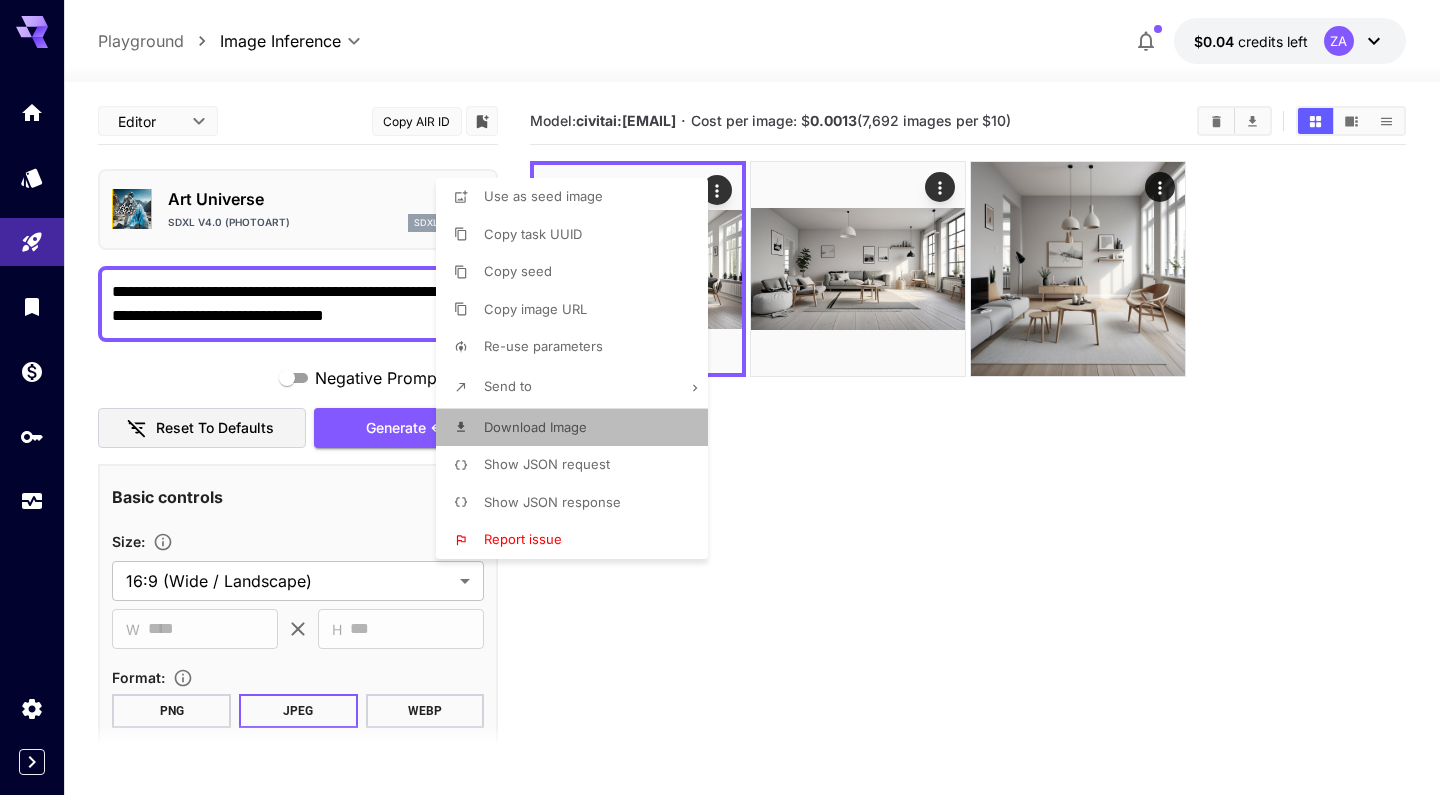 click on "Download Image" at bounding box center [535, 428] 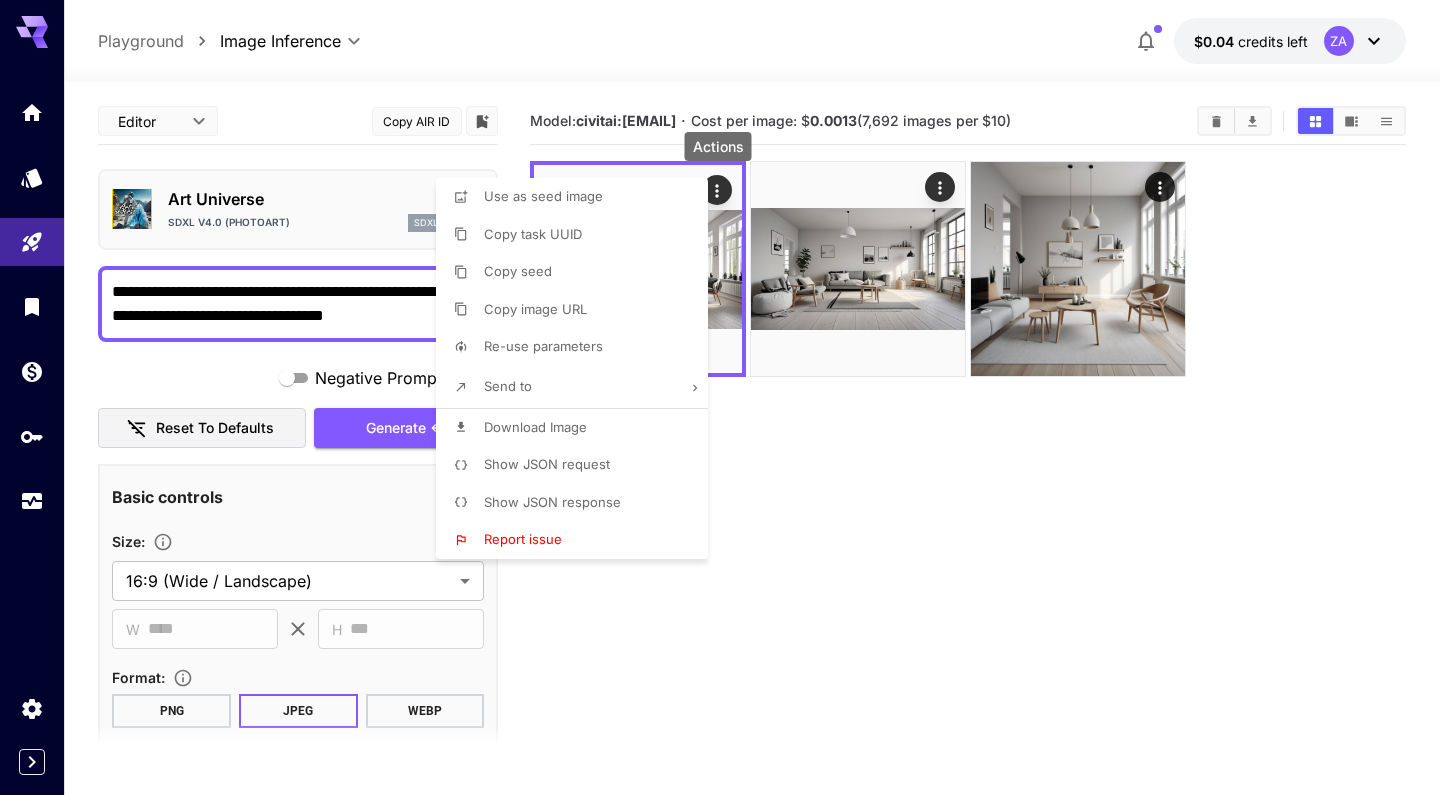 click on "Show JSON request" at bounding box center [547, 464] 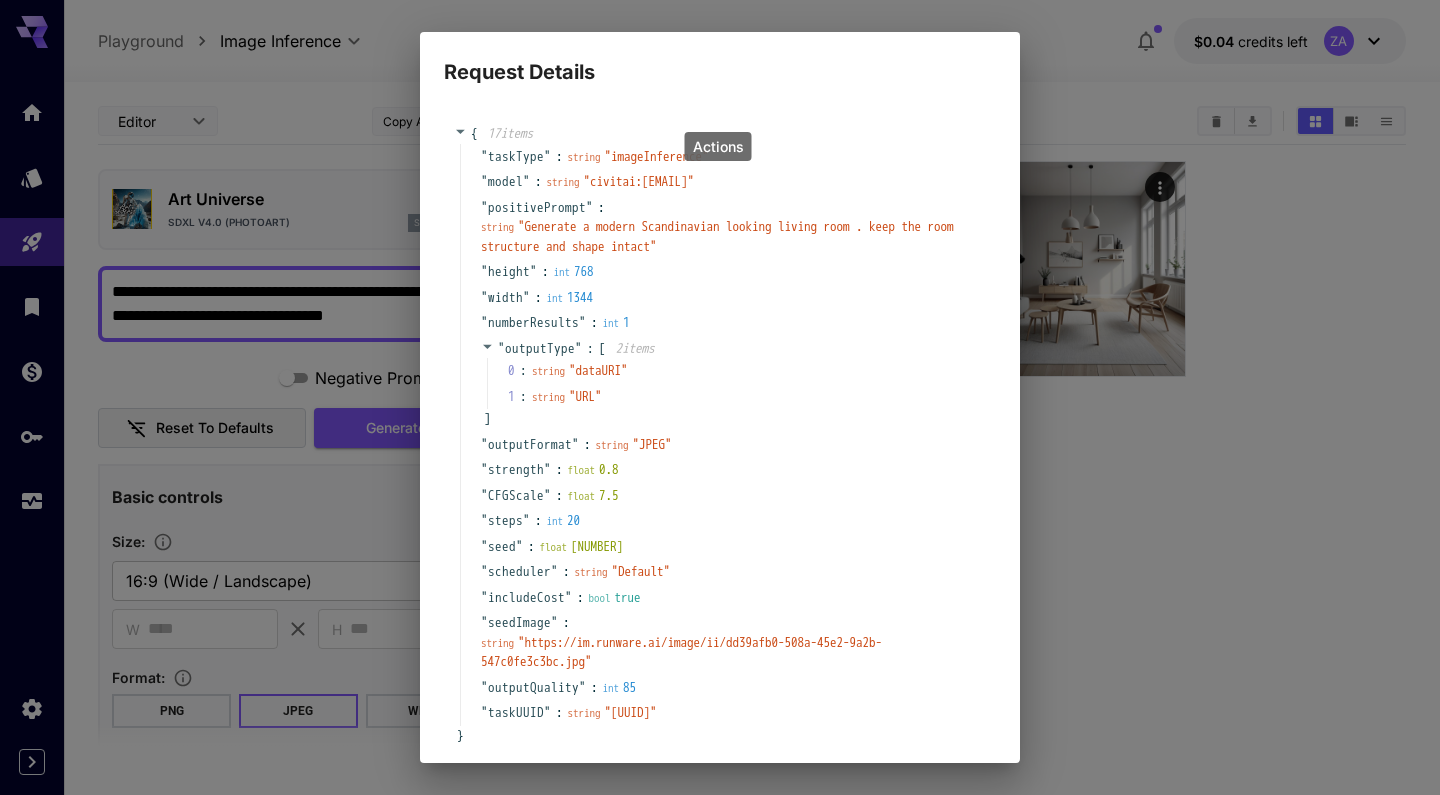 scroll, scrollTop: 0, scrollLeft: 0, axis: both 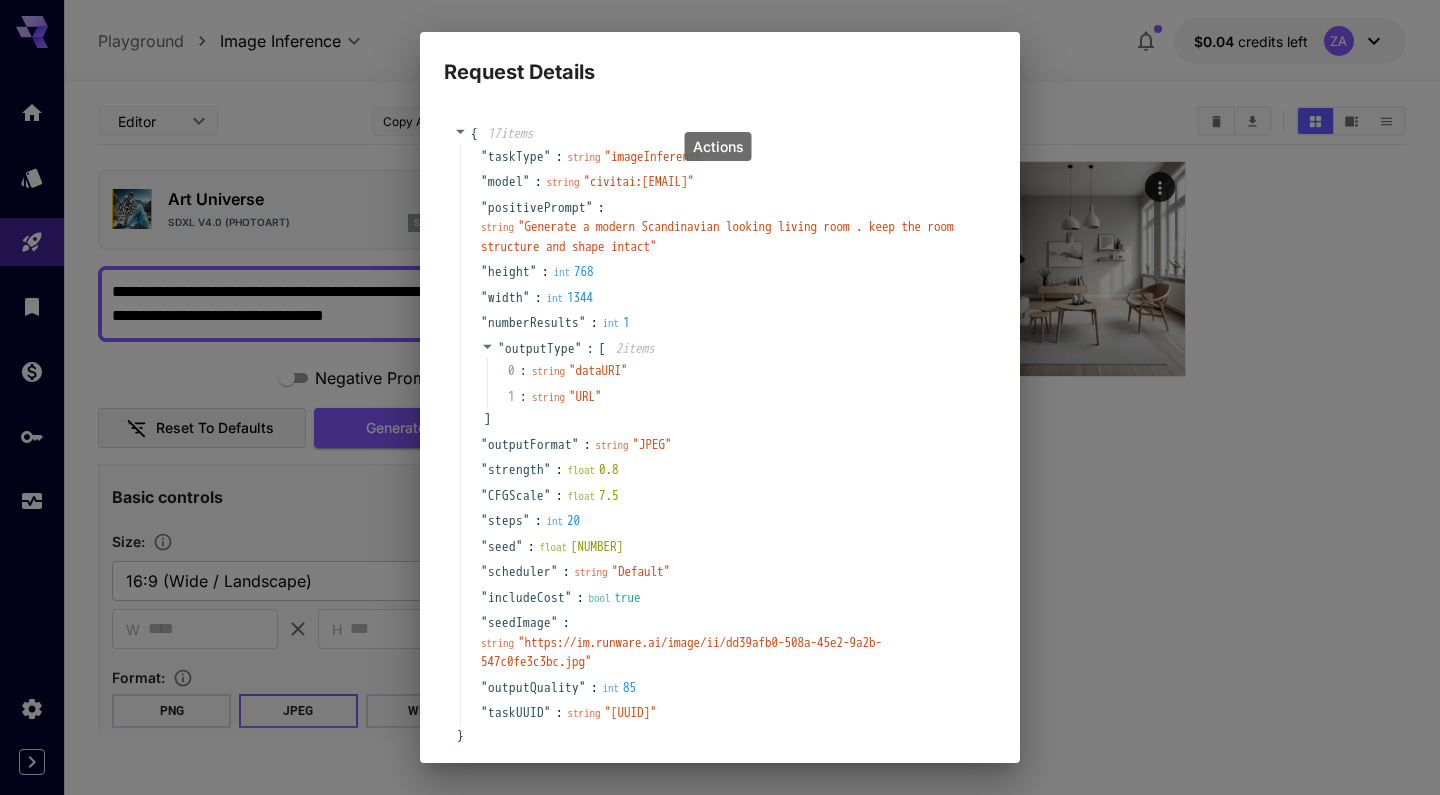 click on "civitai:[EMAIL]" at bounding box center [720, 397] 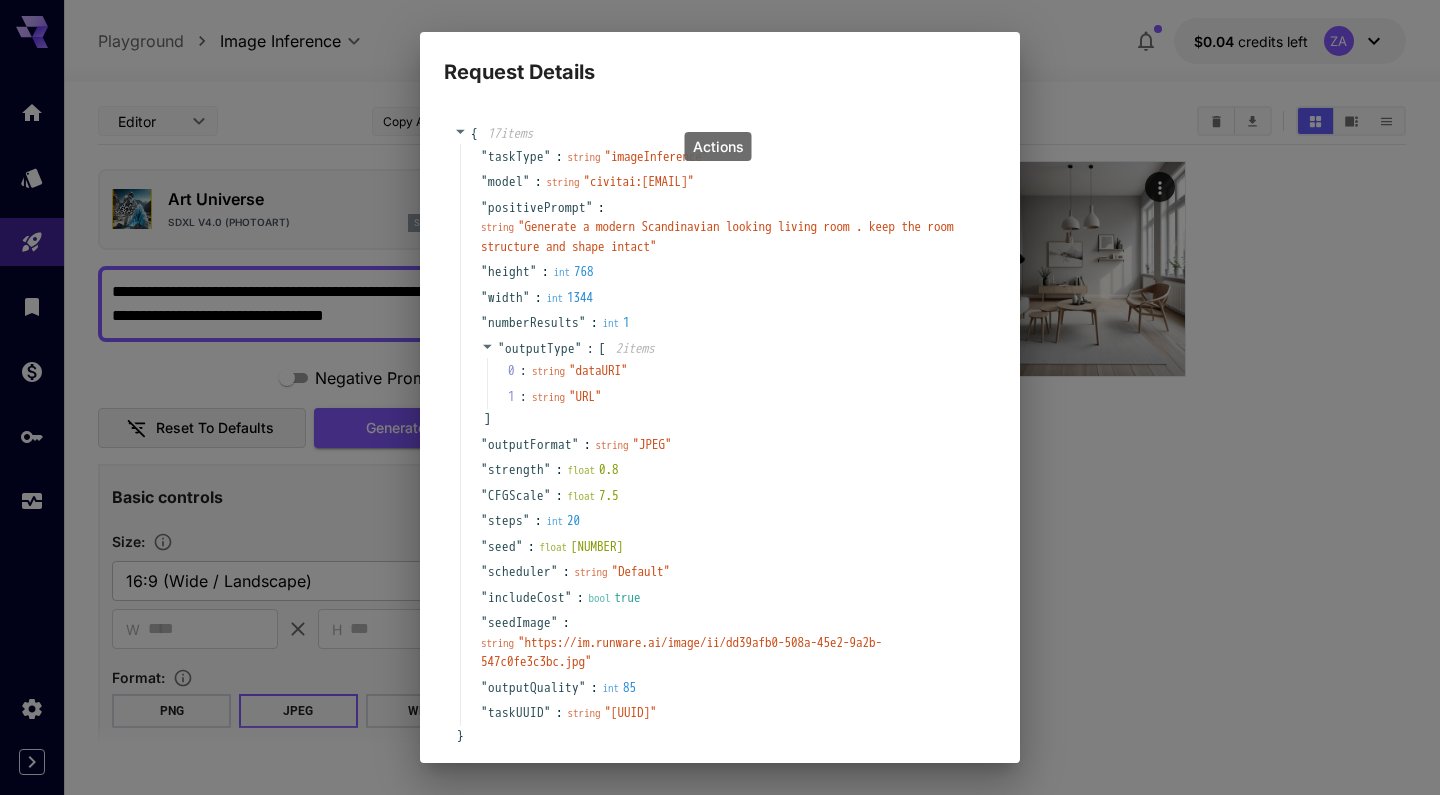 click on "civitai:[EMAIL]" at bounding box center (720, 397) 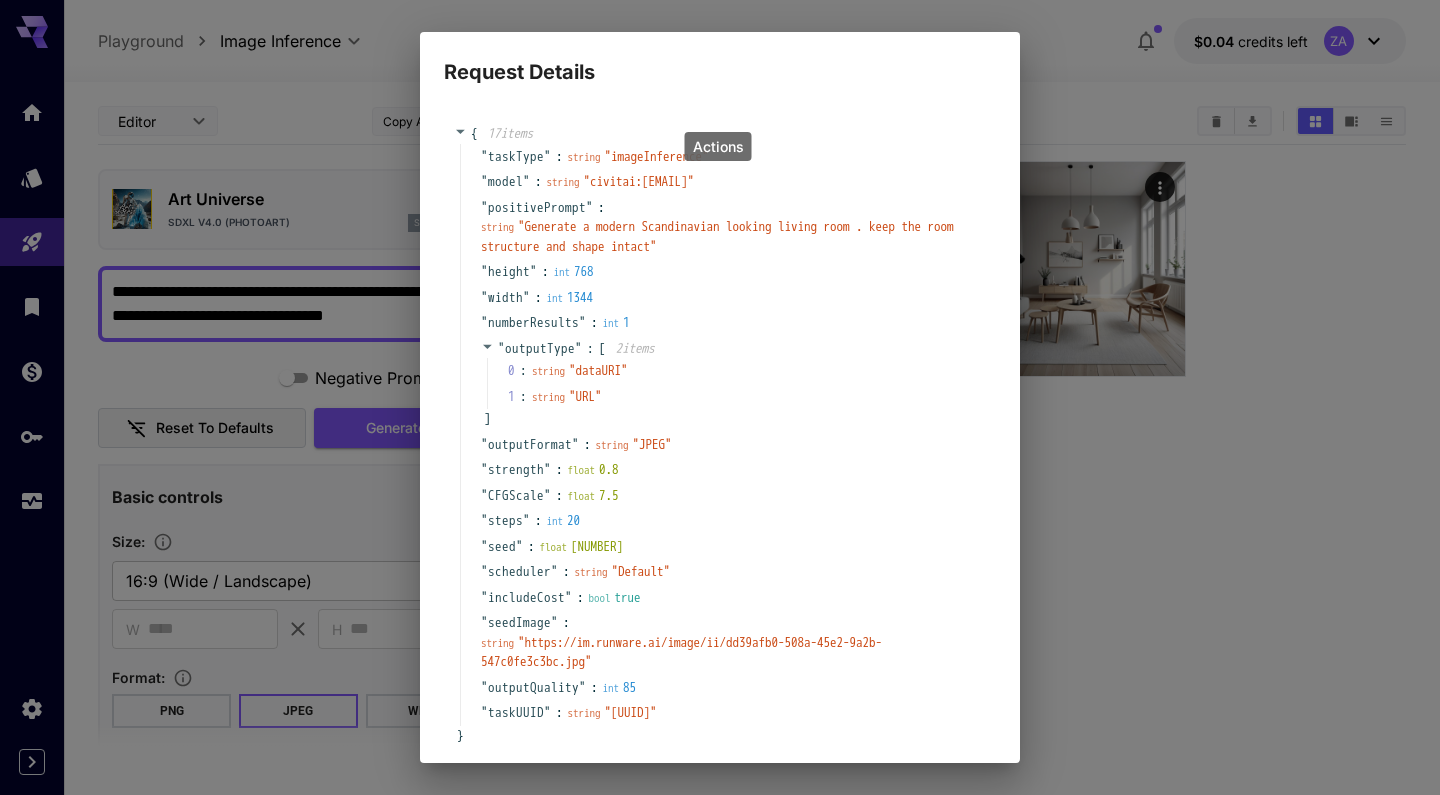 click on "civitai:[EMAIL]" at bounding box center (720, 397) 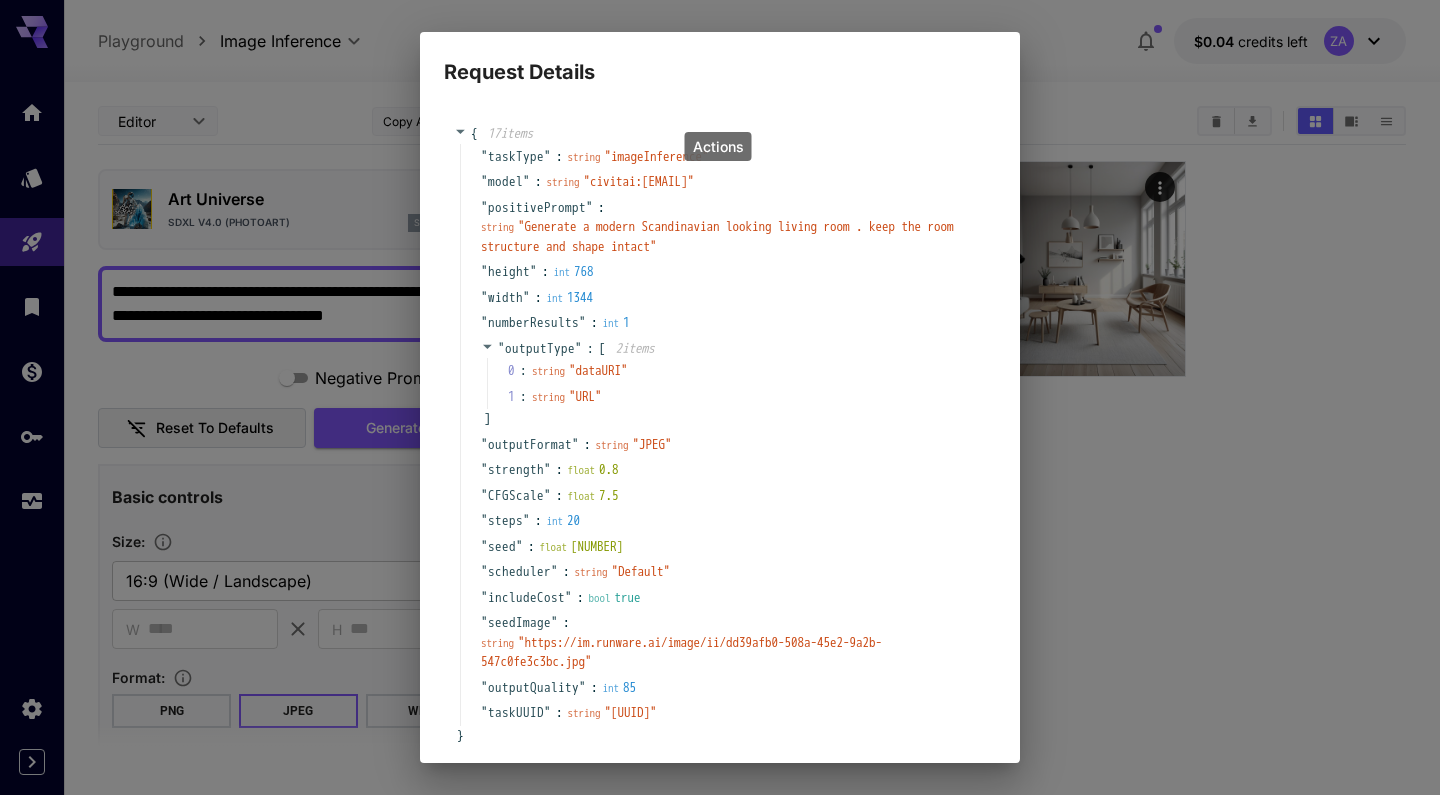 click on "civitai:[EMAIL]" at bounding box center [720, 397] 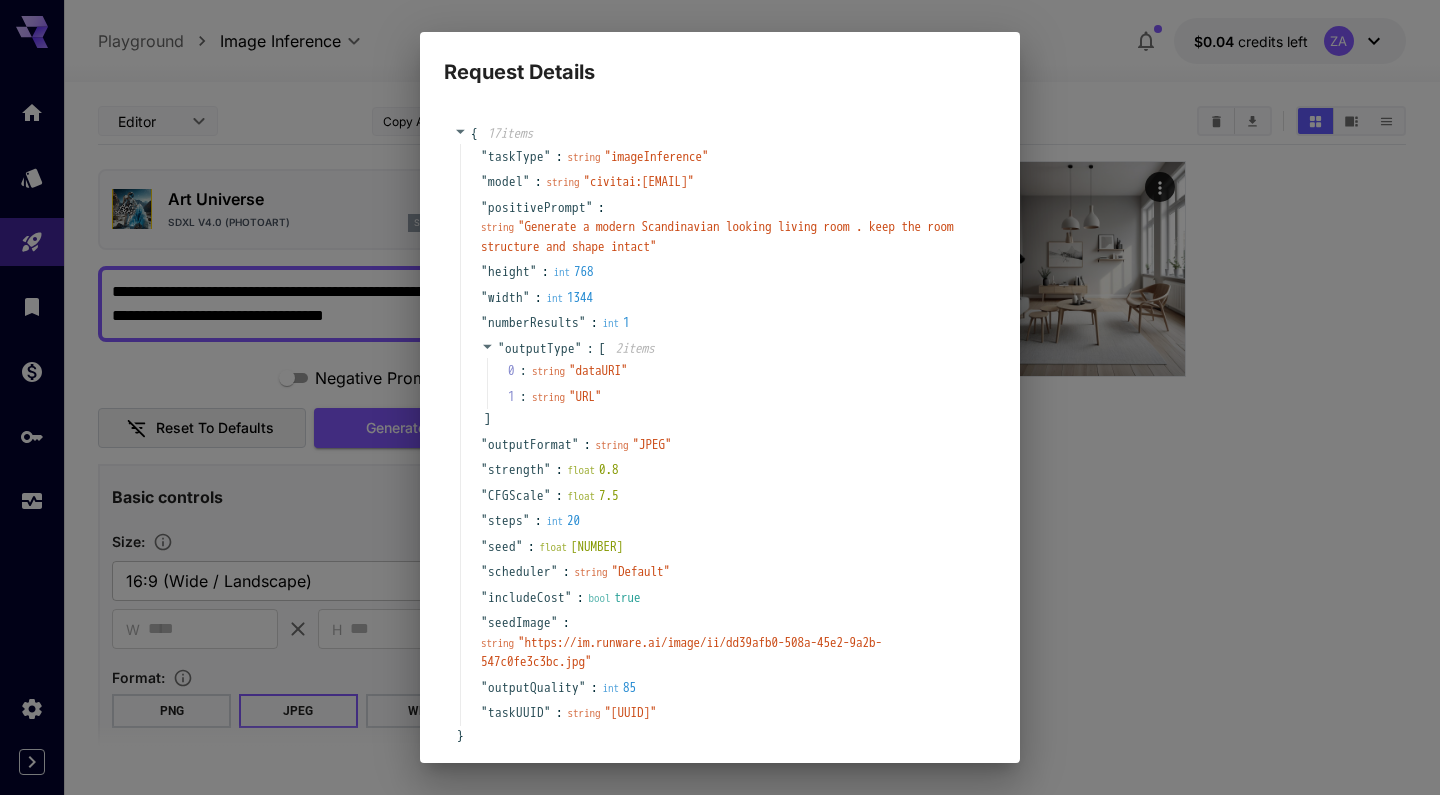 click on "**********" at bounding box center [720, 476] 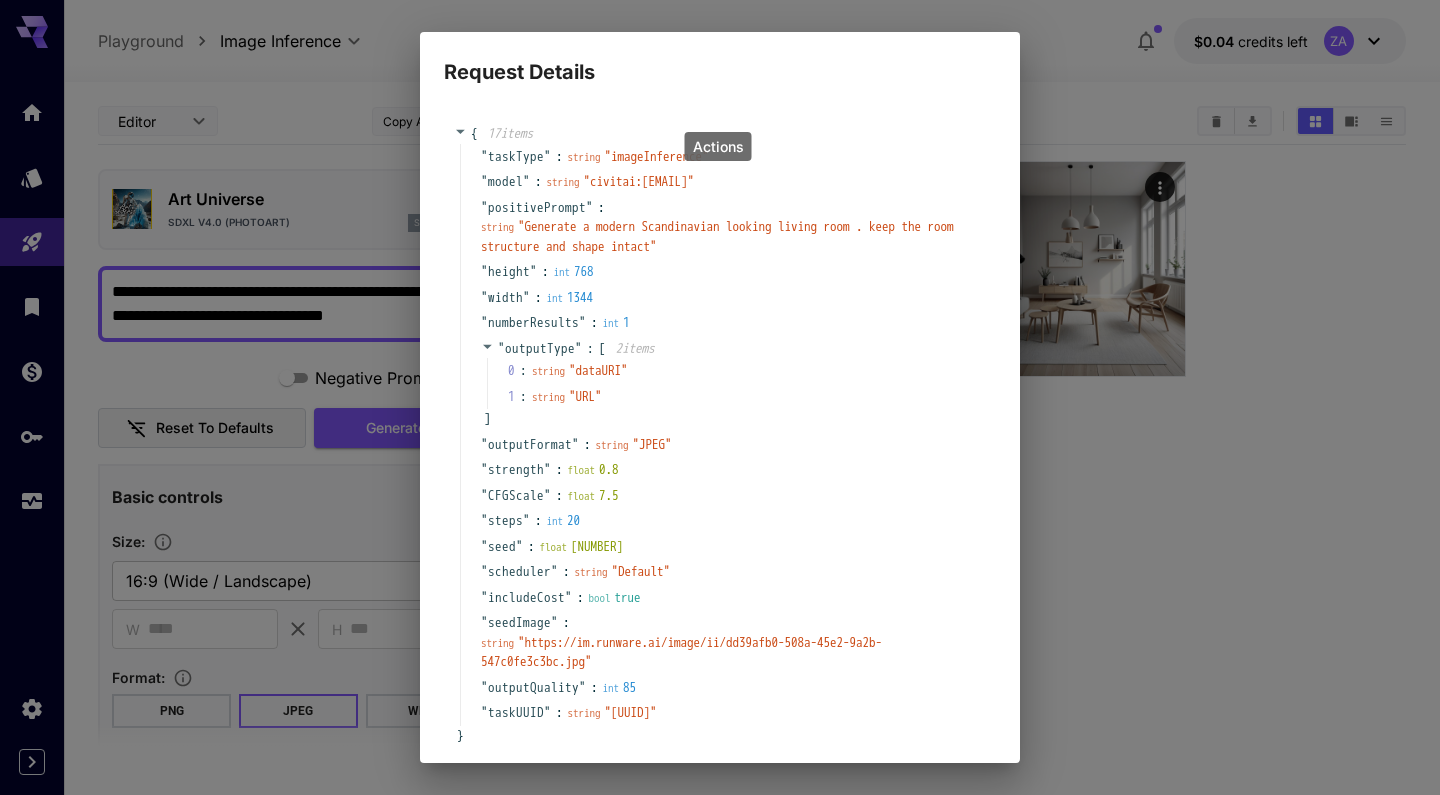 click on "civitai:[EMAIL]" at bounding box center (720, 397) 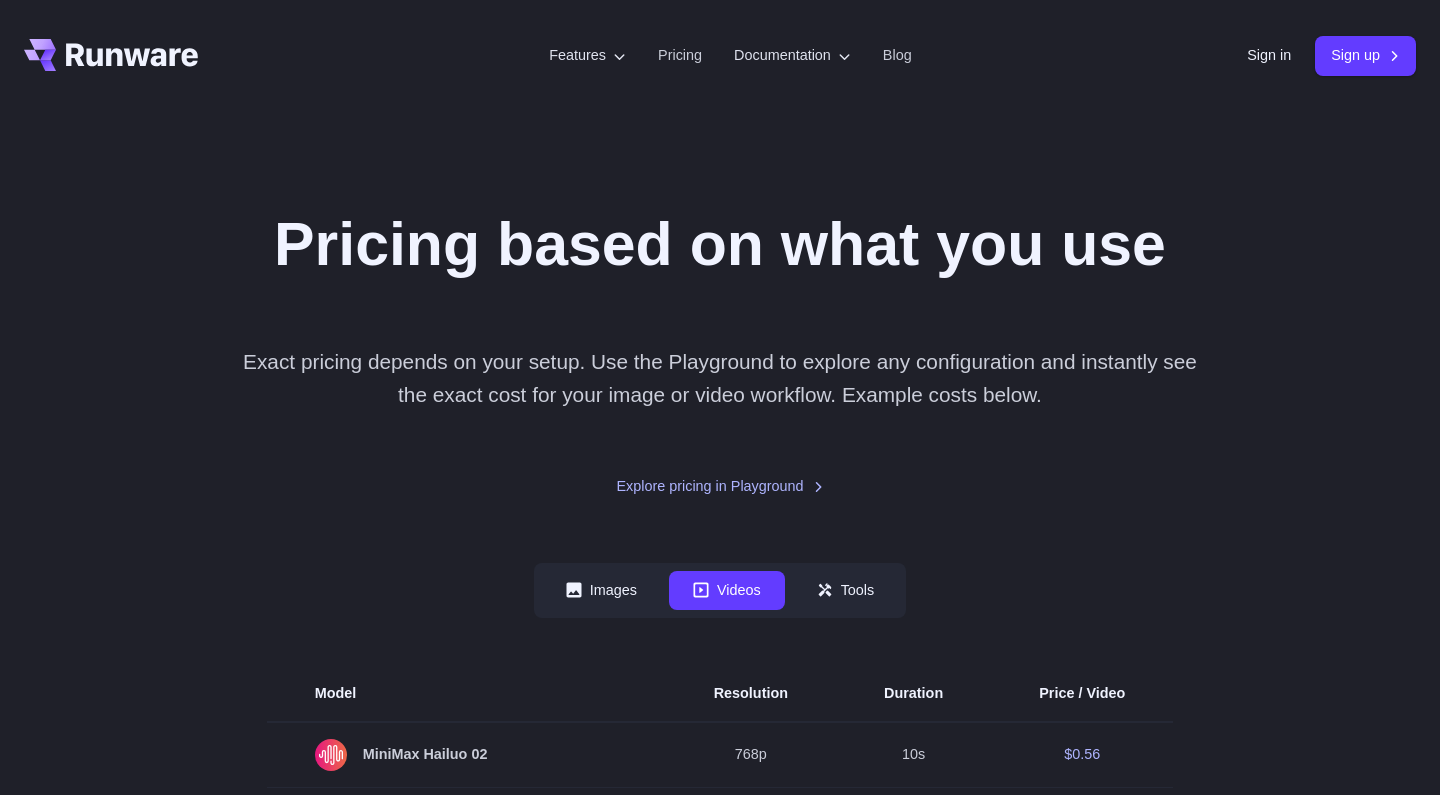 scroll, scrollTop: 0, scrollLeft: 0, axis: both 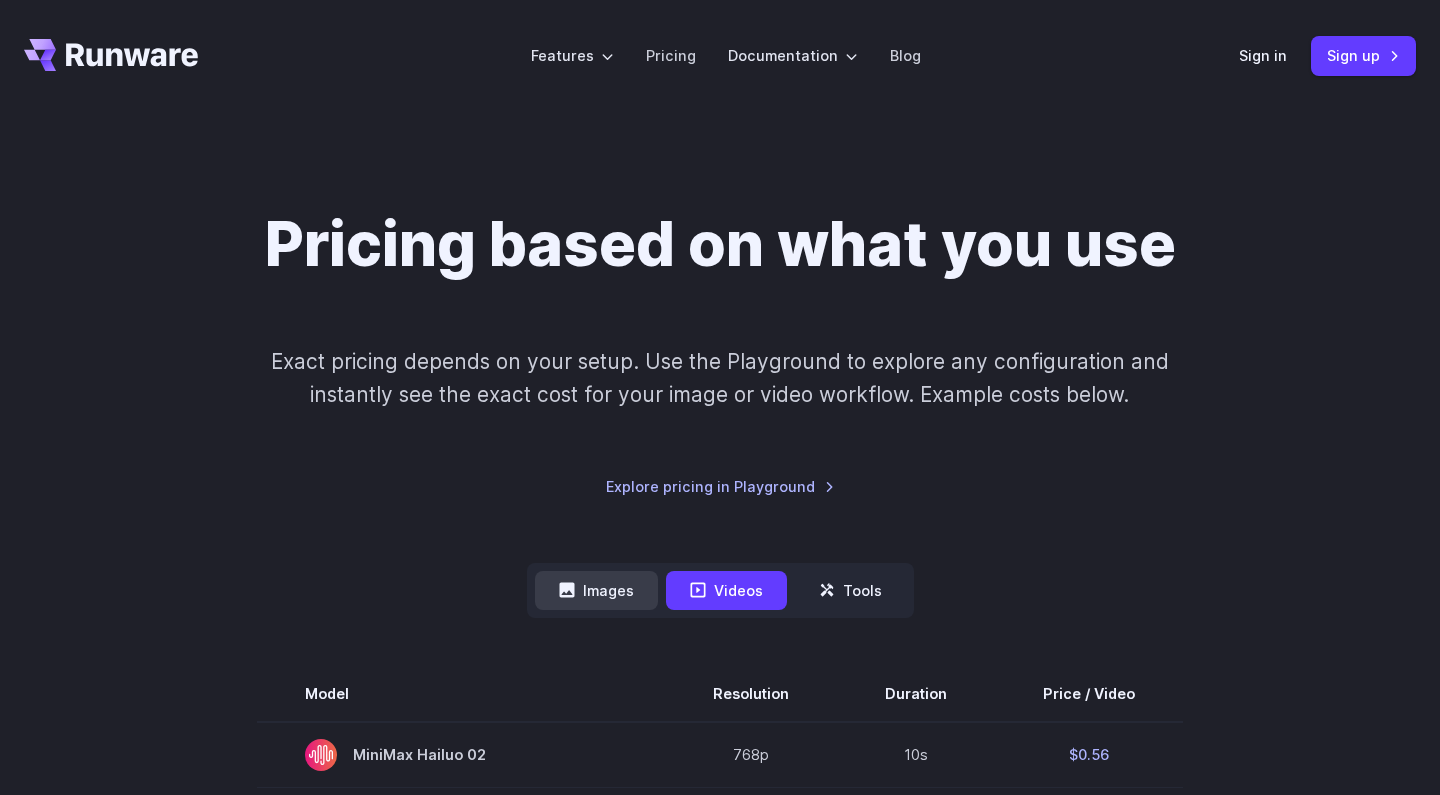 click on "Images" at bounding box center [596, 590] 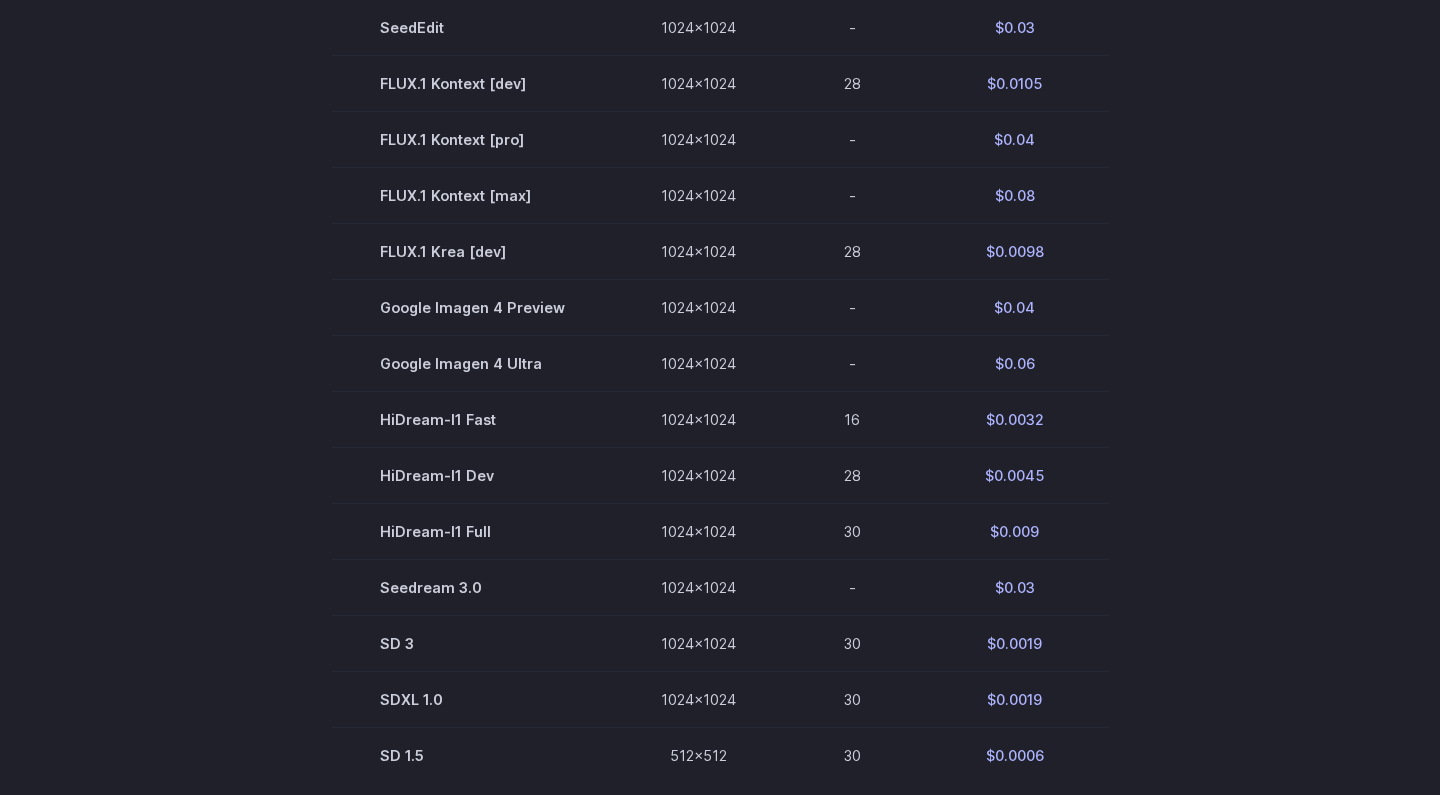 scroll, scrollTop: 861, scrollLeft: 0, axis: vertical 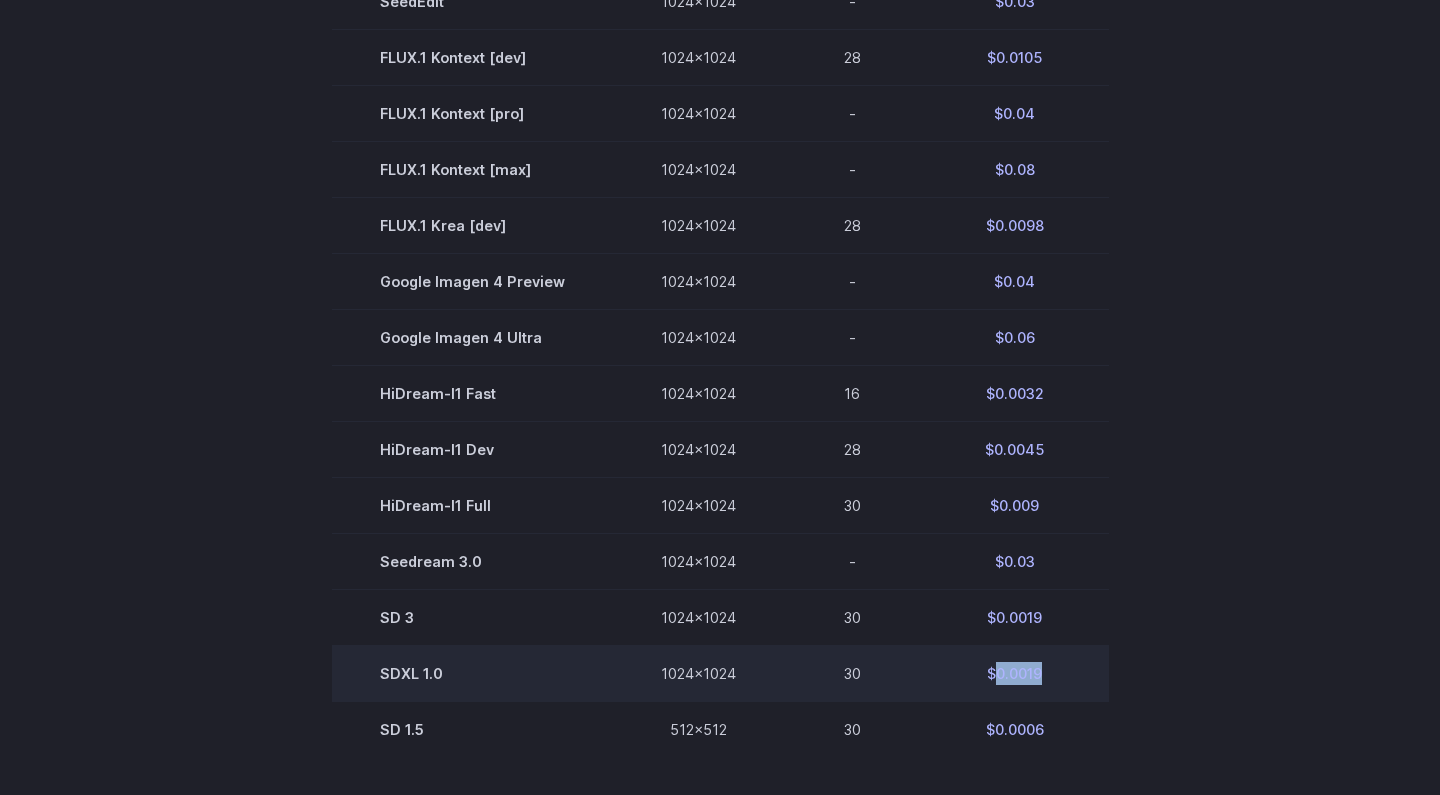 drag, startPoint x: 1037, startPoint y: 682, endPoint x: 992, endPoint y: 682, distance: 45 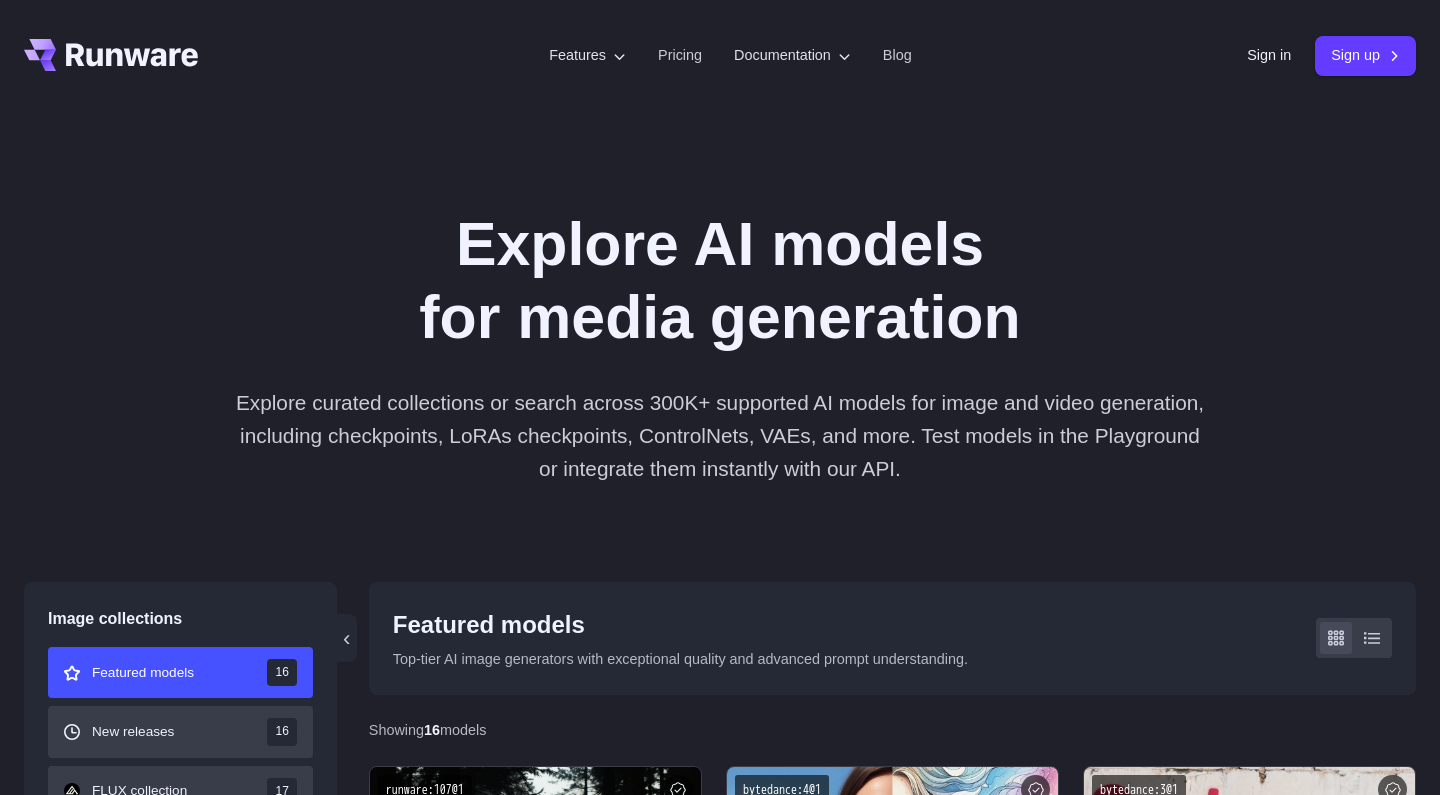 scroll, scrollTop: 0, scrollLeft: 0, axis: both 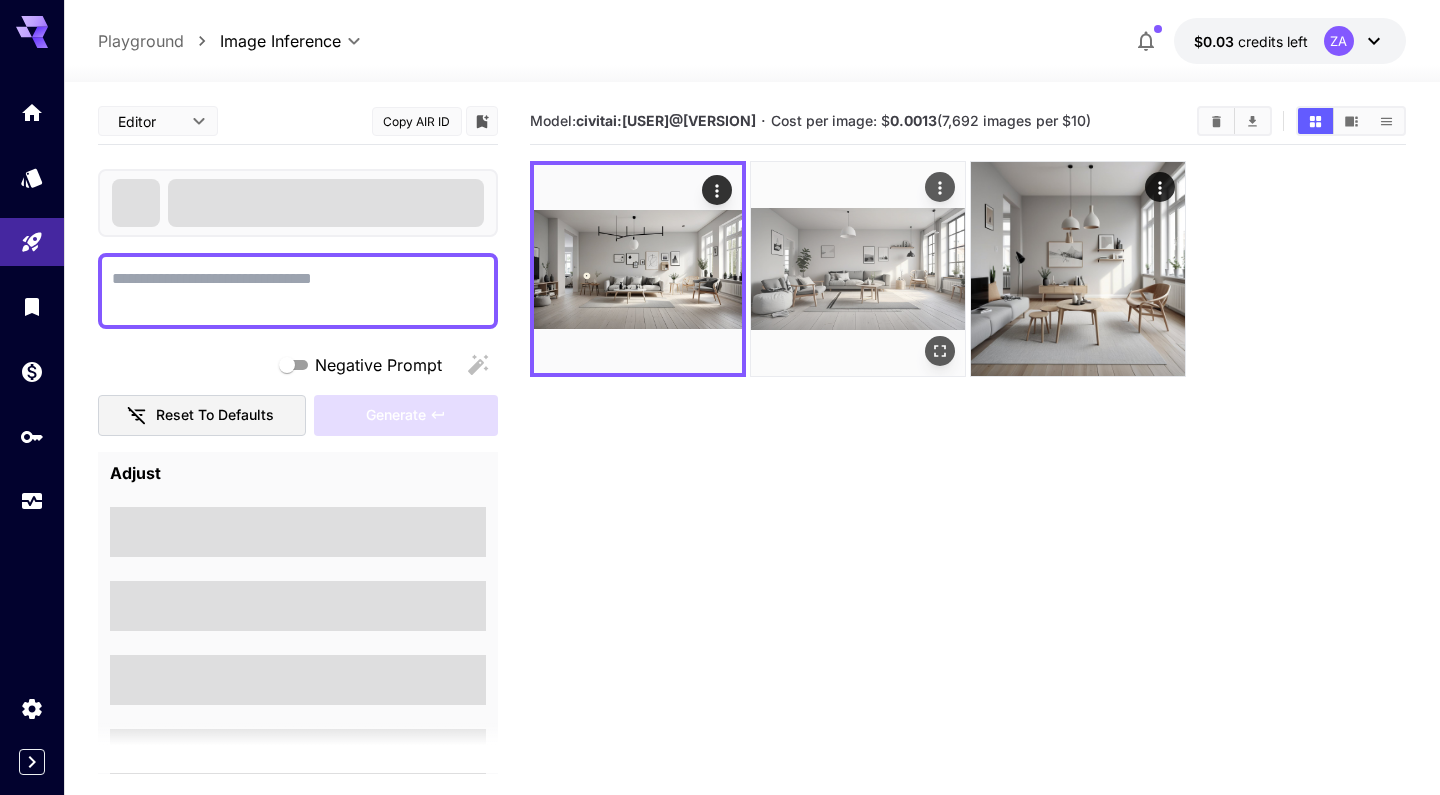 click at bounding box center [858, 269] 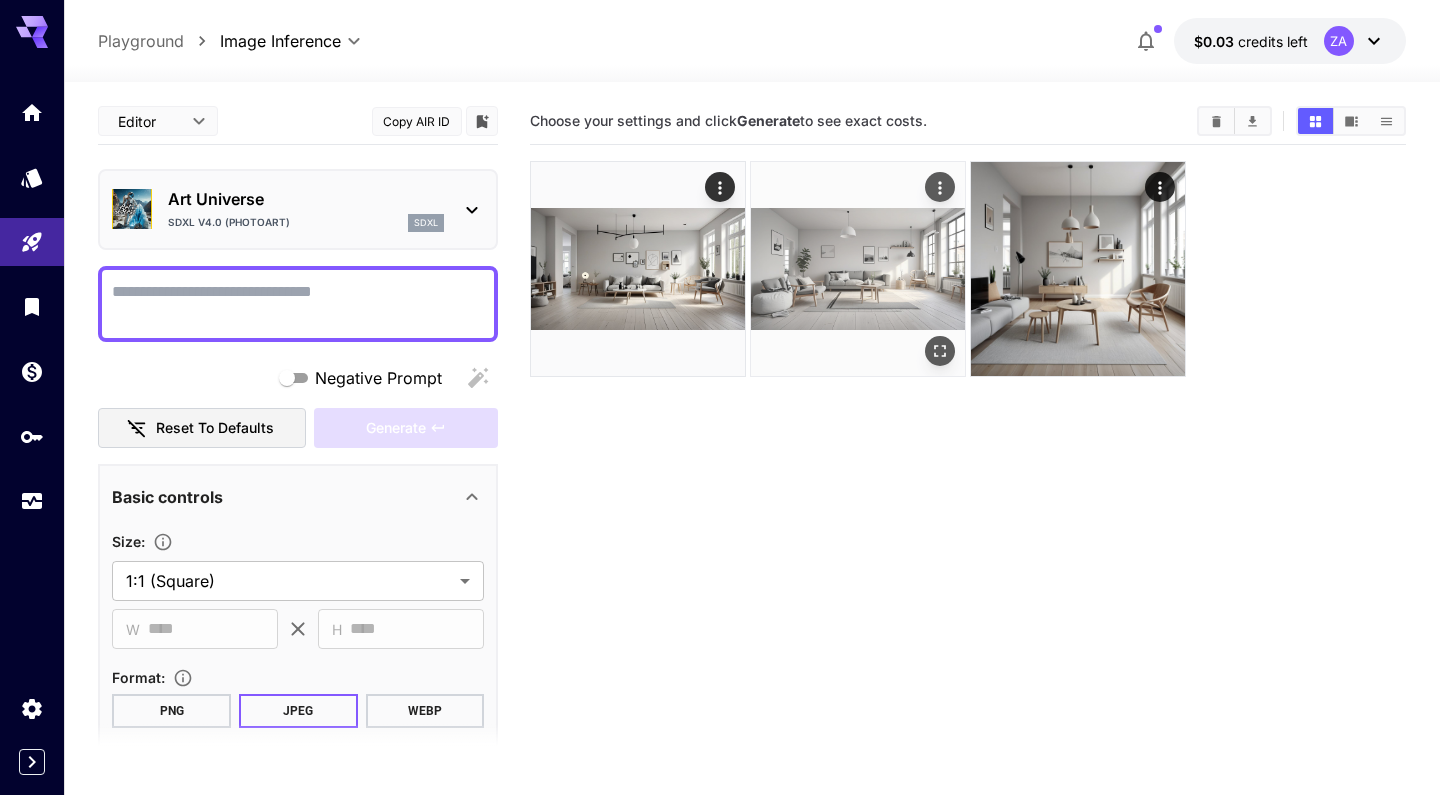 click at bounding box center (858, 269) 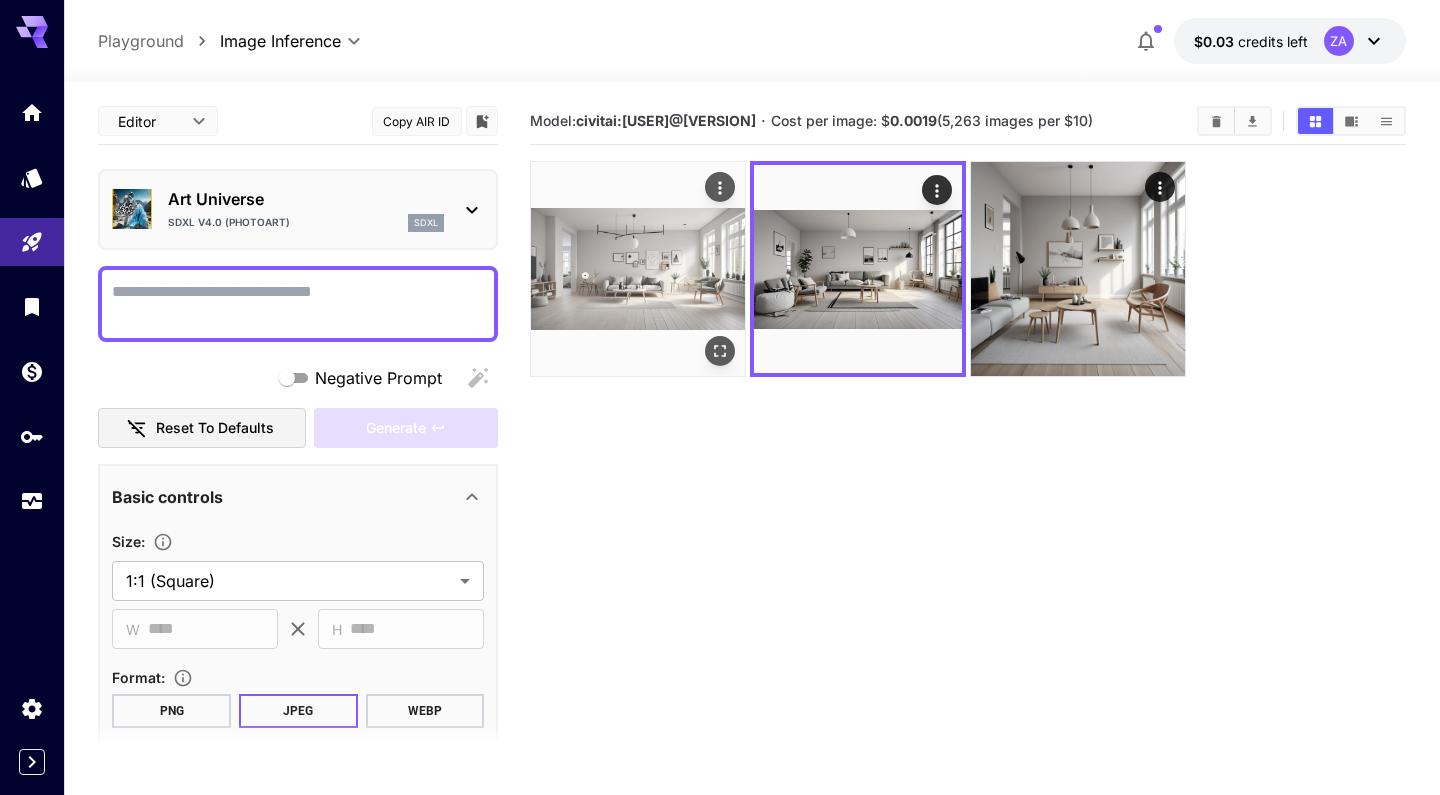 click at bounding box center (638, 269) 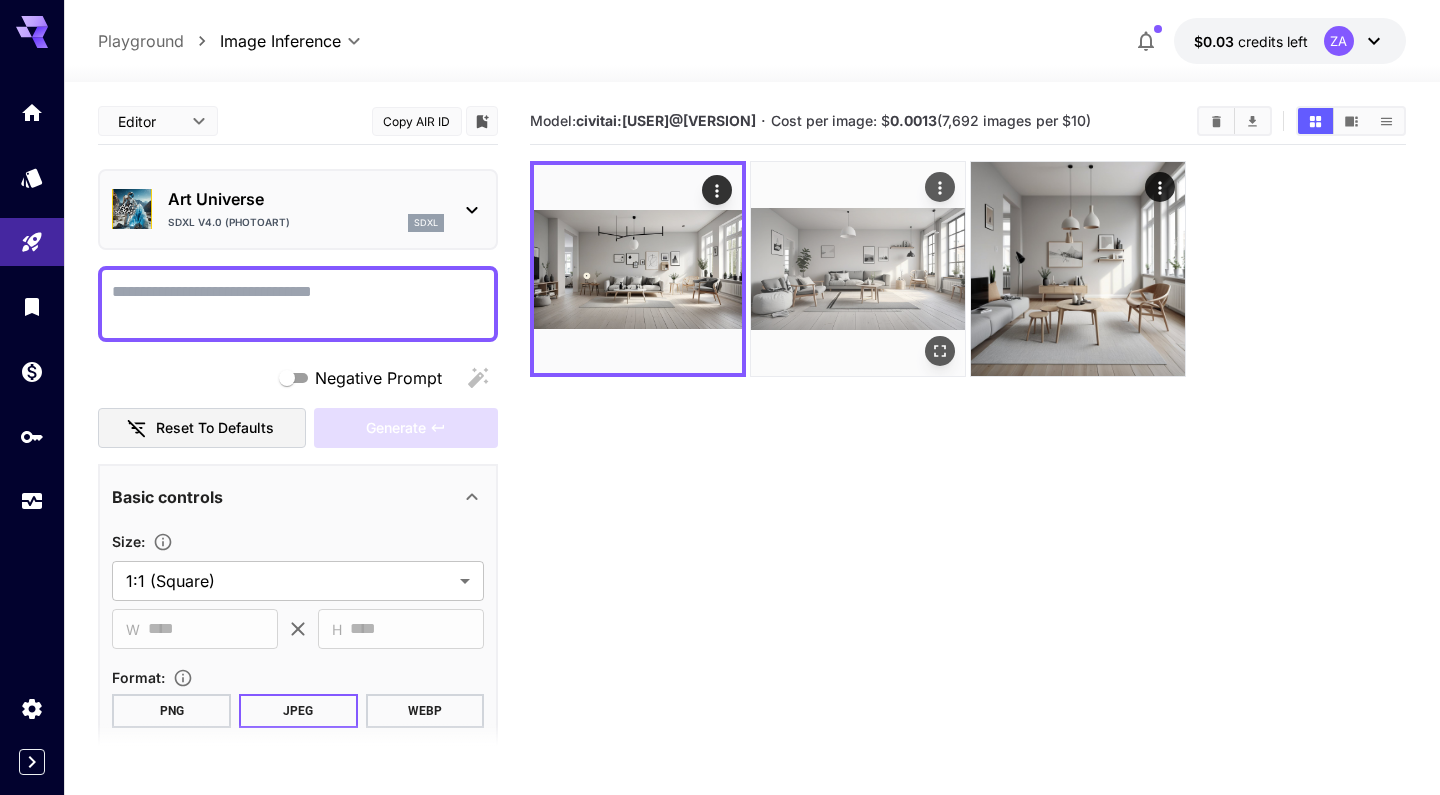 click at bounding box center [858, 269] 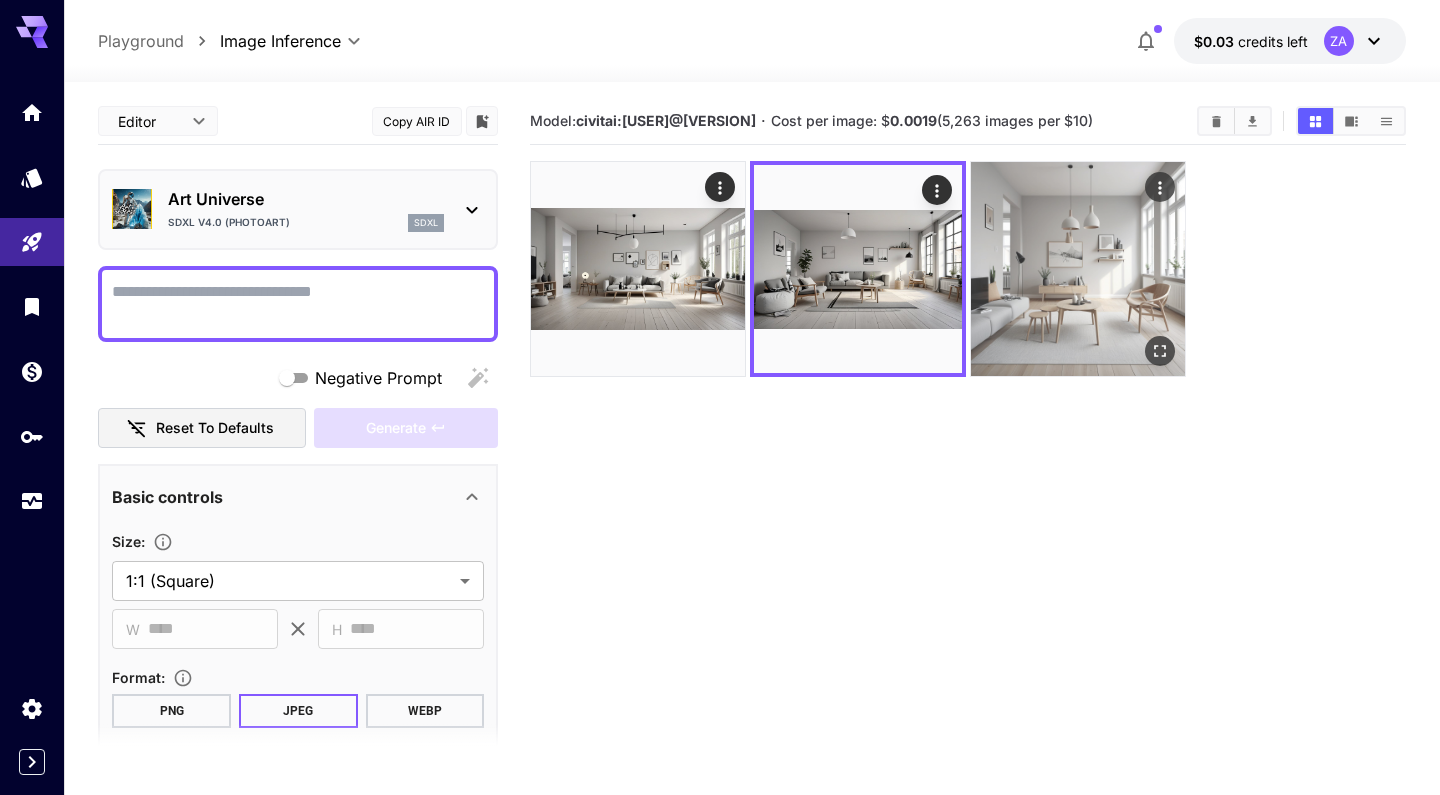 click at bounding box center (1078, 269) 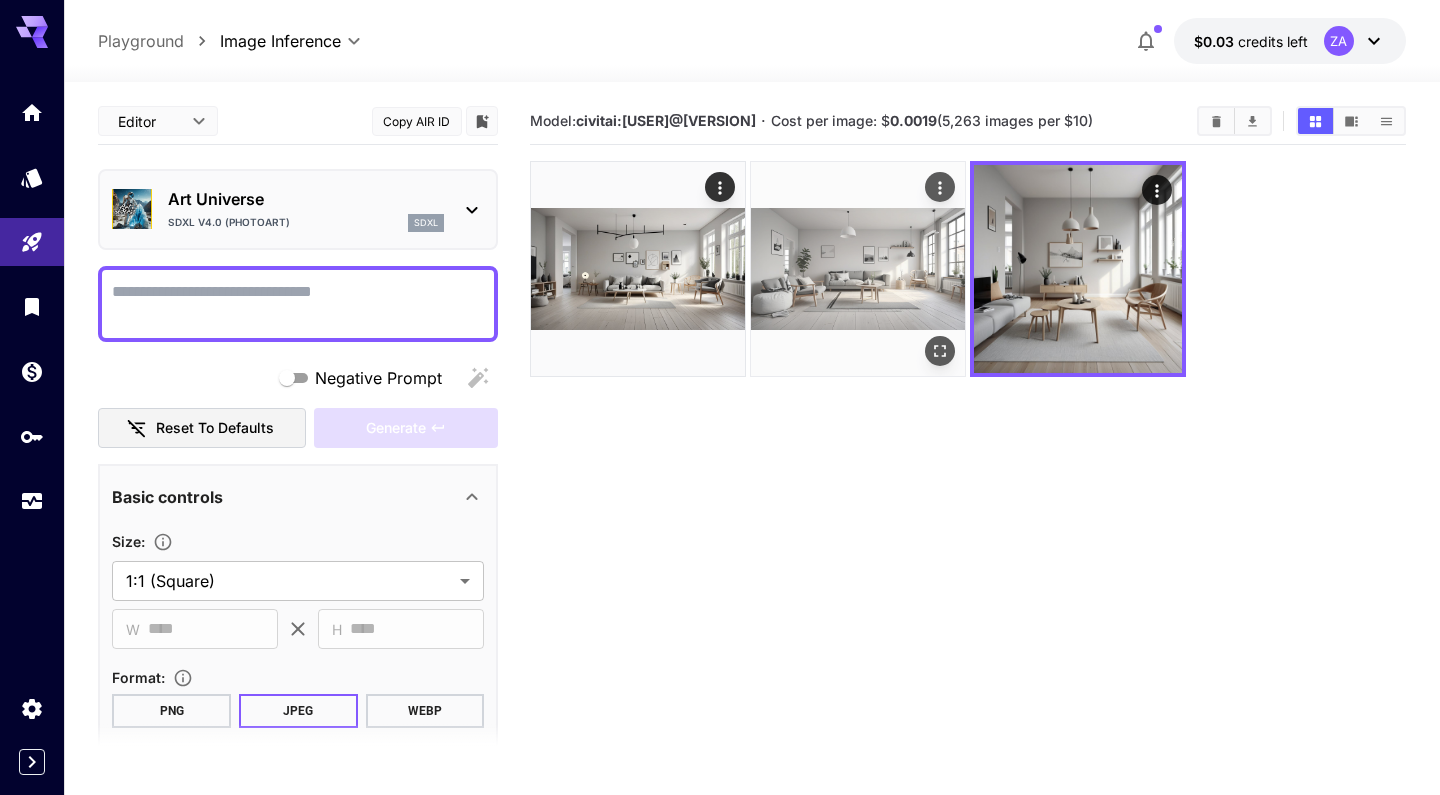 click at bounding box center (858, 269) 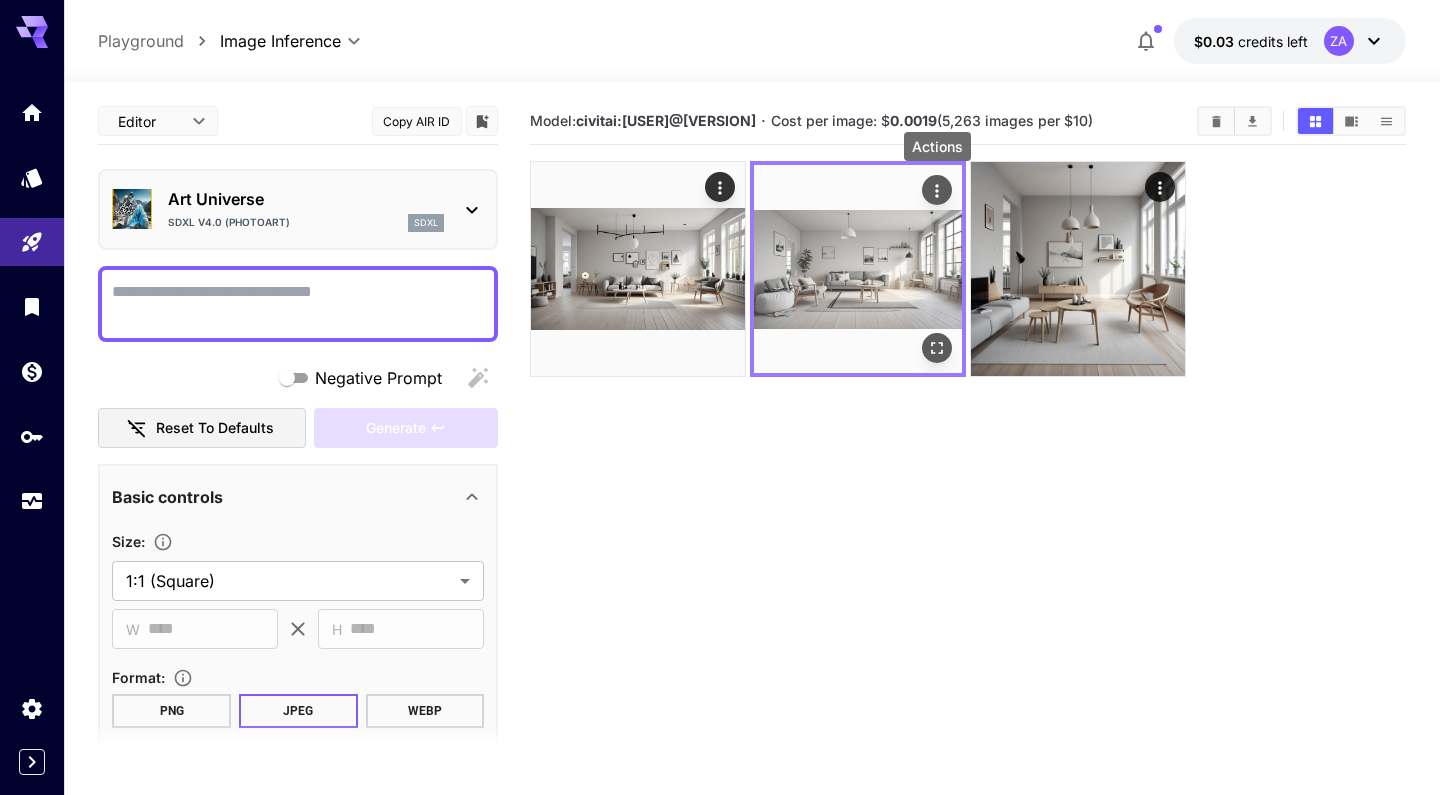 click 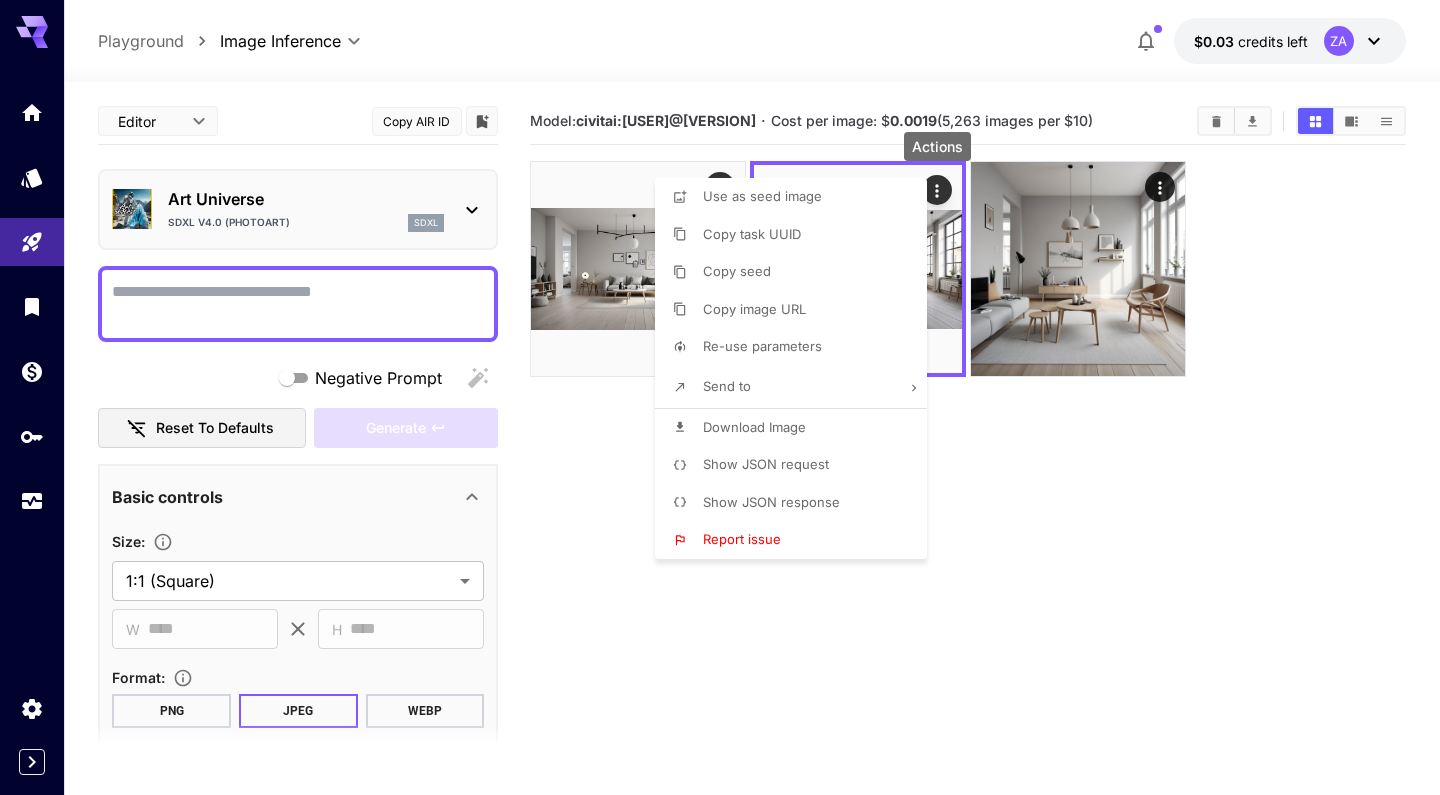 click at bounding box center (720, 397) 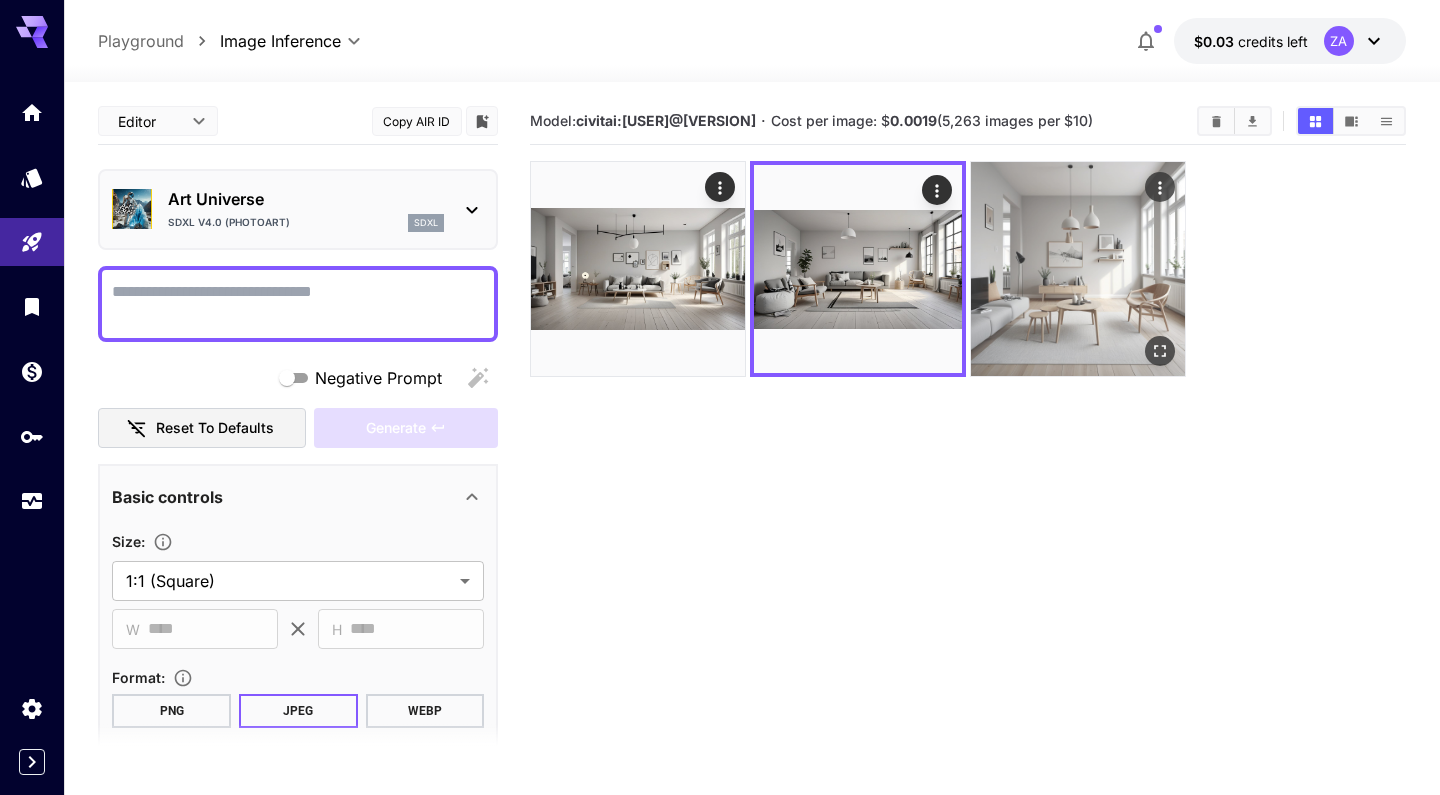 click at bounding box center [1078, 269] 